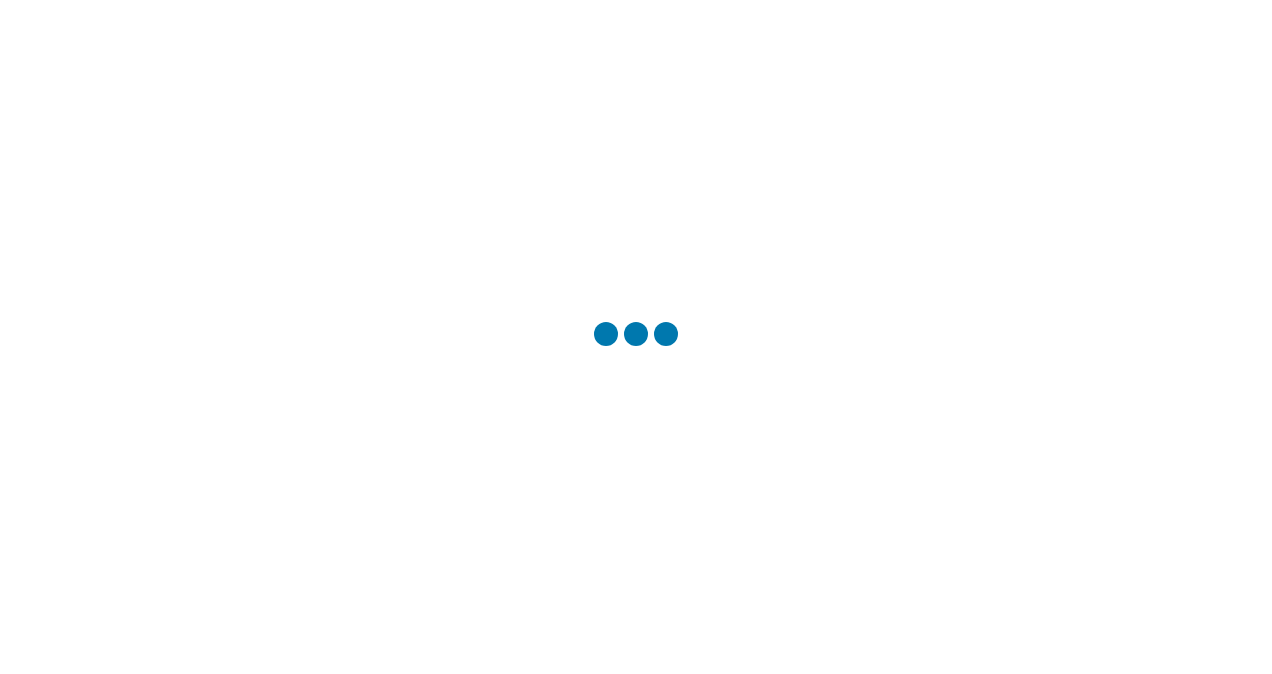 scroll, scrollTop: 0, scrollLeft: 0, axis: both 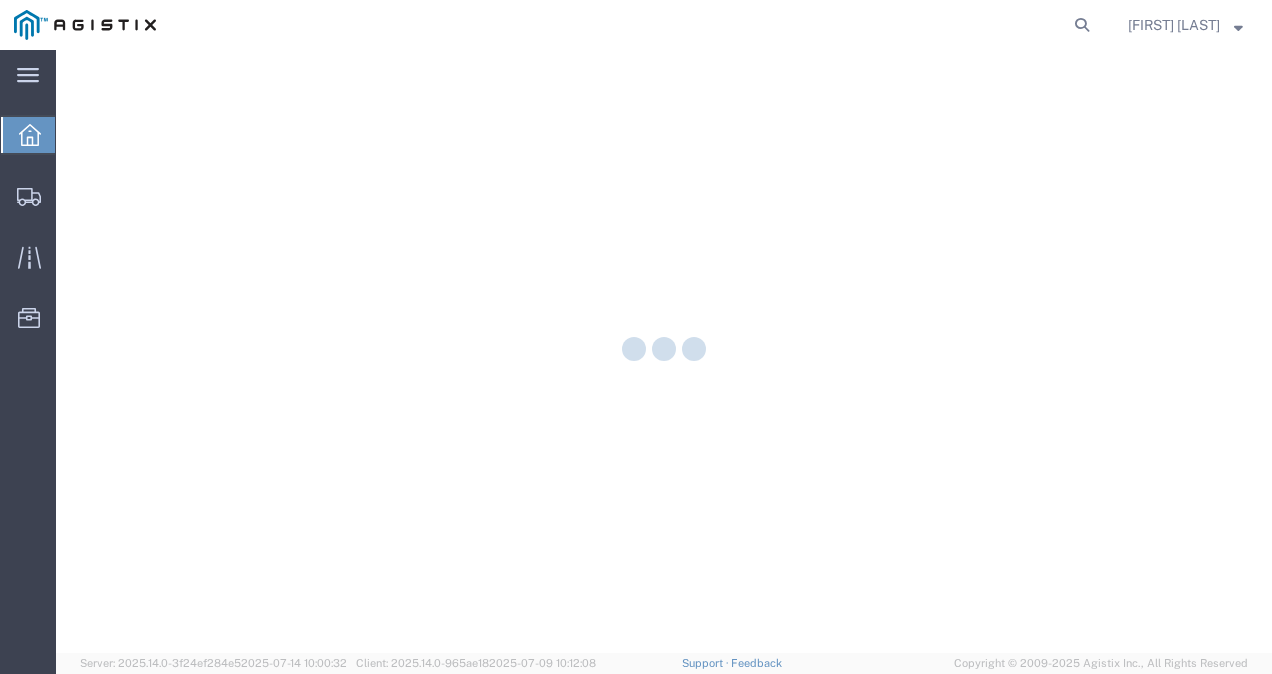 click on "[FIRST] [LAST]" 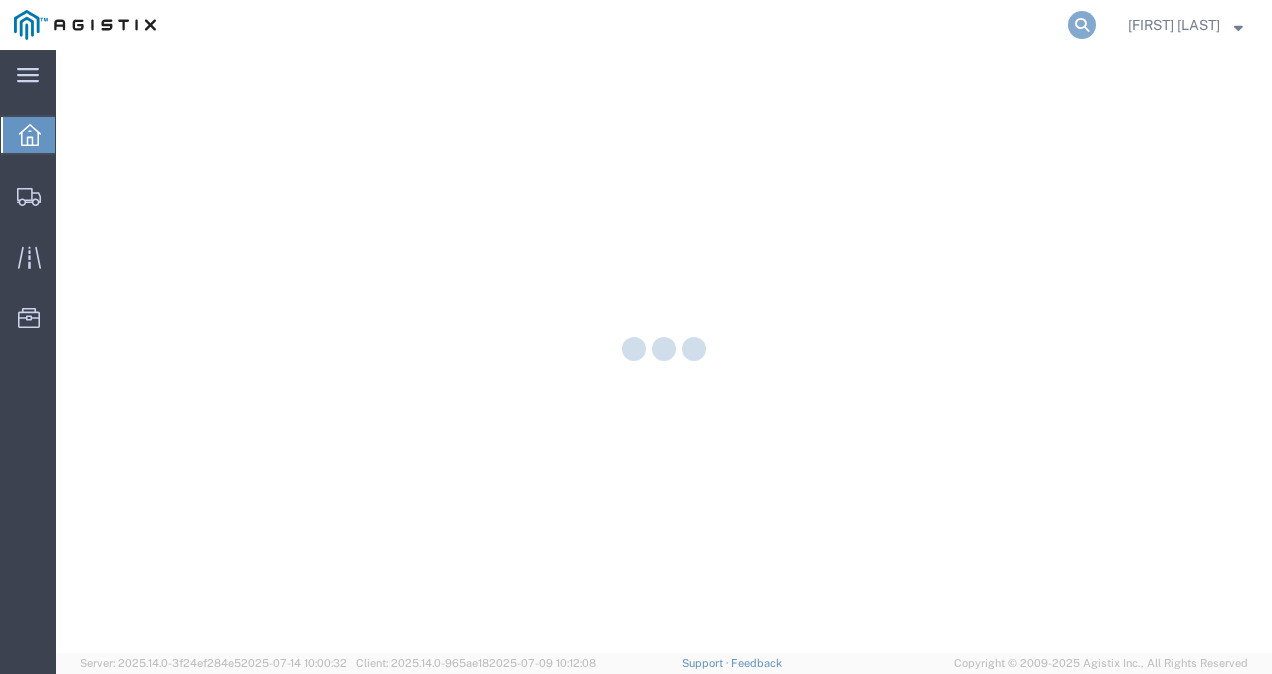 click 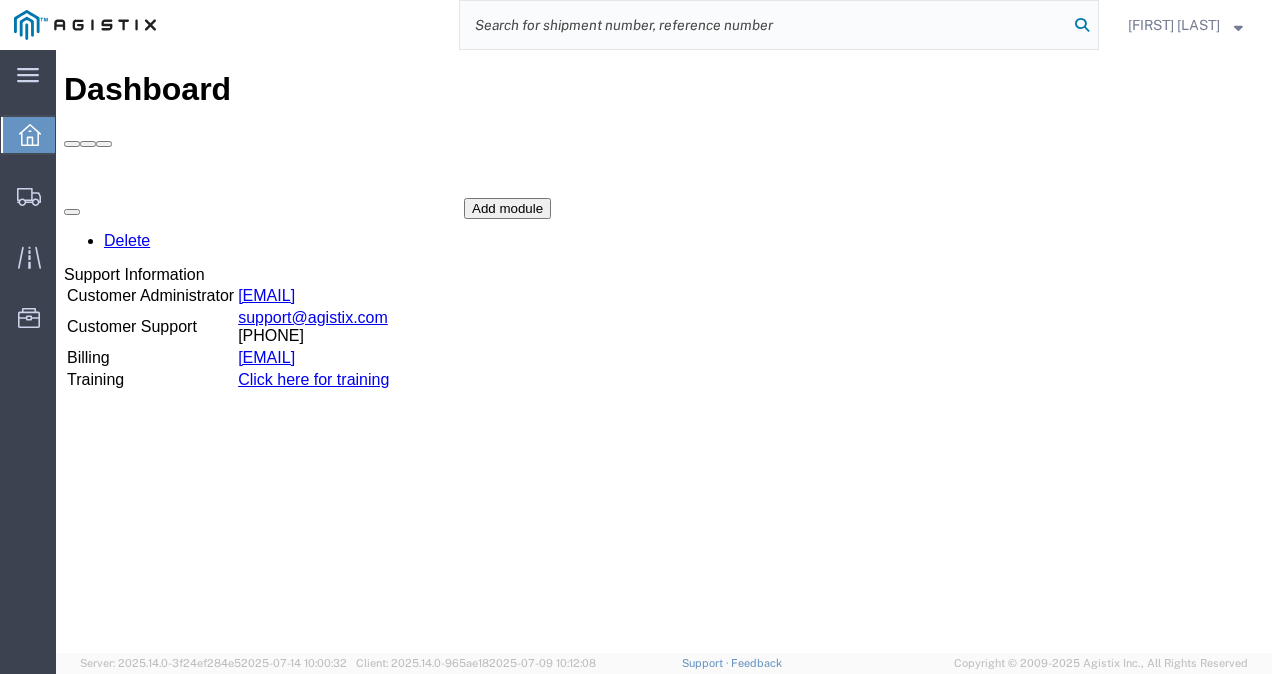 paste on "56171377" 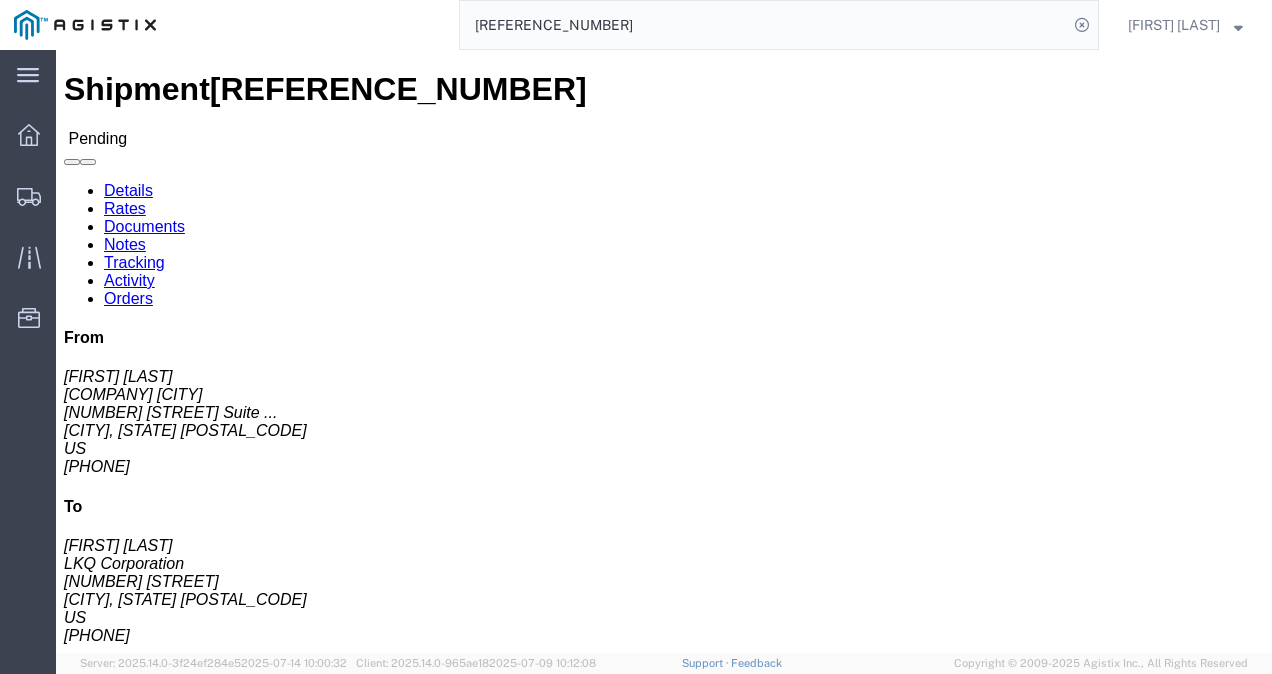 click on "Routing & Vehicle Information" 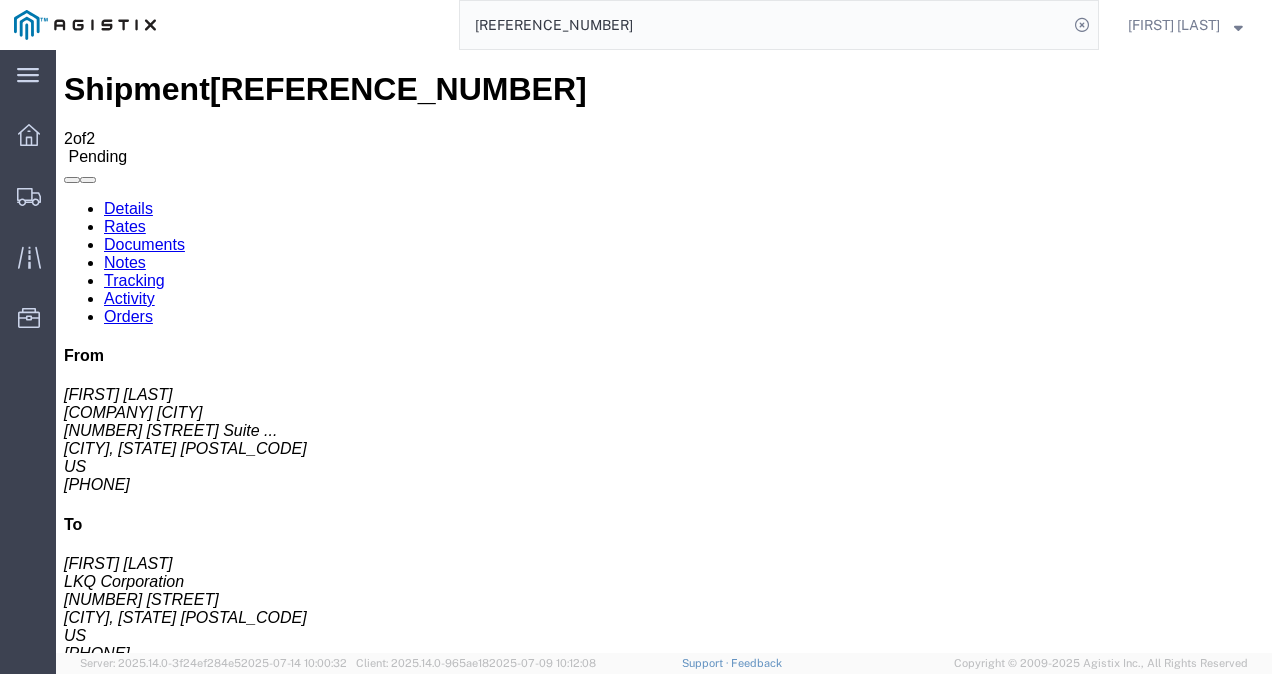 click on "Shipment  56171377 2
of
2   Pending Details Rates Documents Notes Tracking Activity Orders From Joseph Huewitt FinishMaster Adel 315 Industrial Park Dr.Suite ...
Adel, GA 31620 US 3374232388 To Bruce Sutter LKQ Corporation 1010 Grand ST Orlando, FL 32805 US 407-515-3451 Other details Reference #: 56171377 Ship Date/Time: 07/14/2025 Mode: Truckload Created By: Agistix Truckload Services Created By Email:
offline_notificatio...
Carrier Information Tracking No:  Contact Name:  Contact Phone:  Service Level:  Carrier: N/A Transit status:" at bounding box center (664, 485) 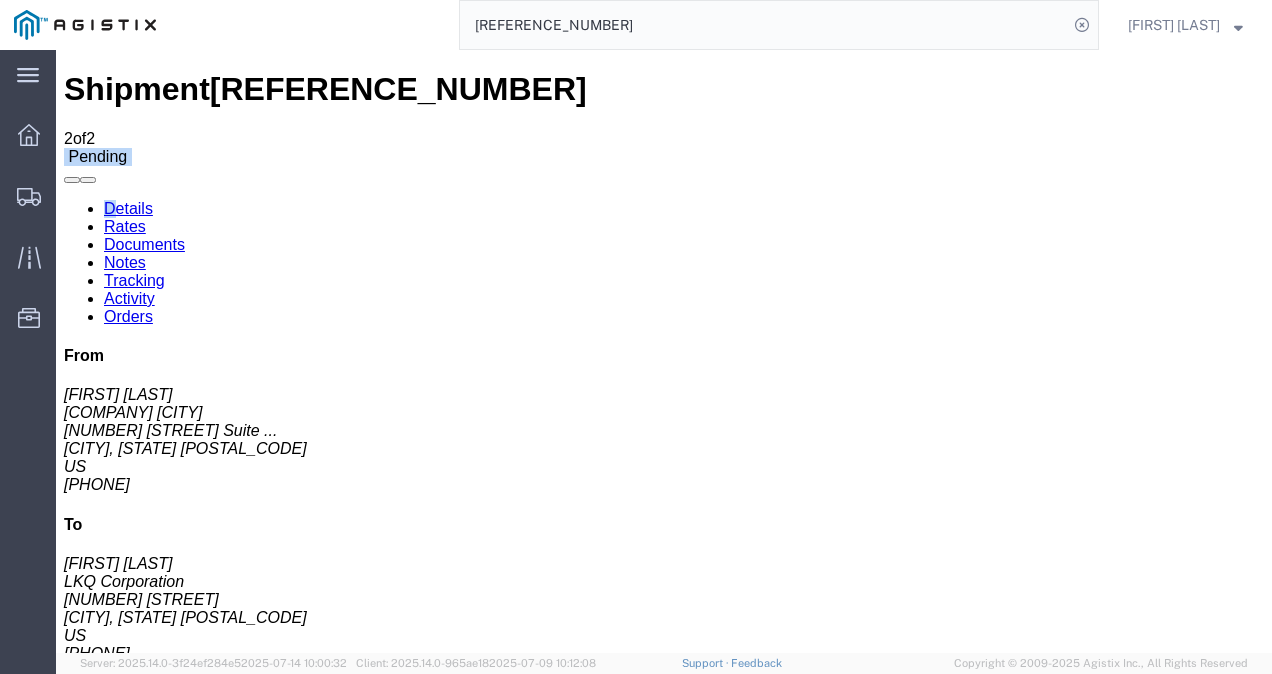 drag, startPoint x: 113, startPoint y: 101, endPoint x: 129, endPoint y: 130, distance: 33.12099 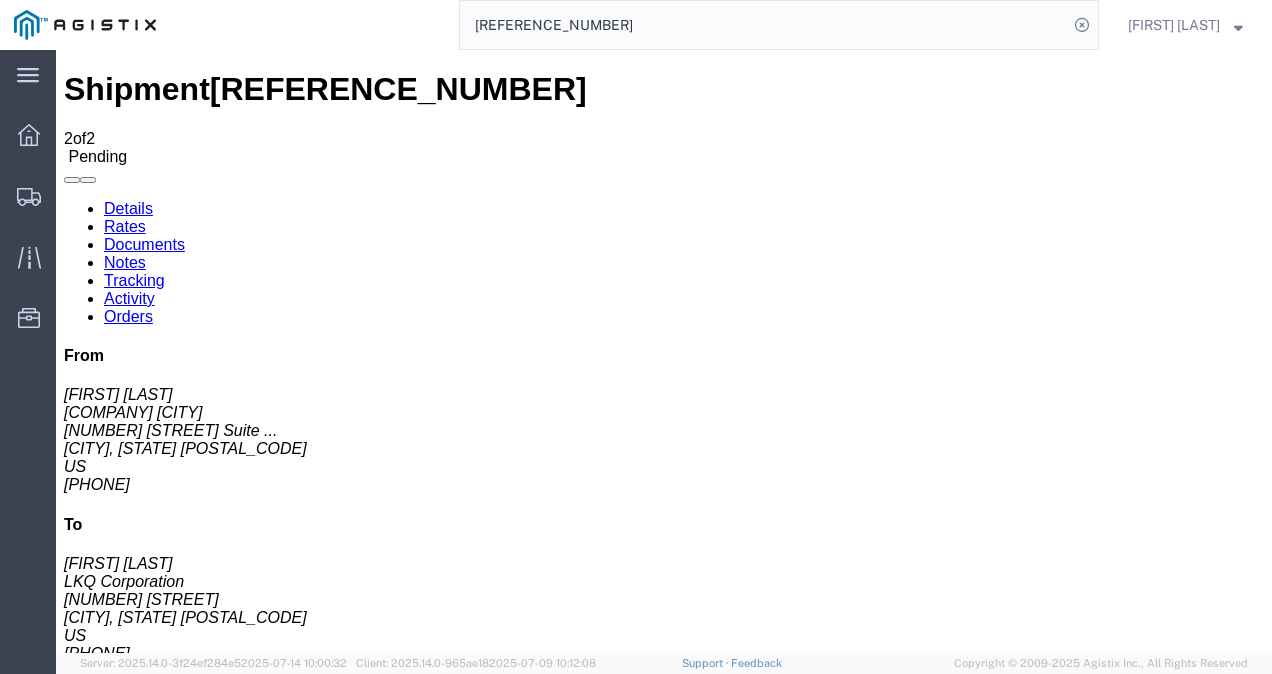 click on "Leg 1 - Truckload
Vehicle 1: Standard Dry Van (53 Feet) Number of trucks: 1" 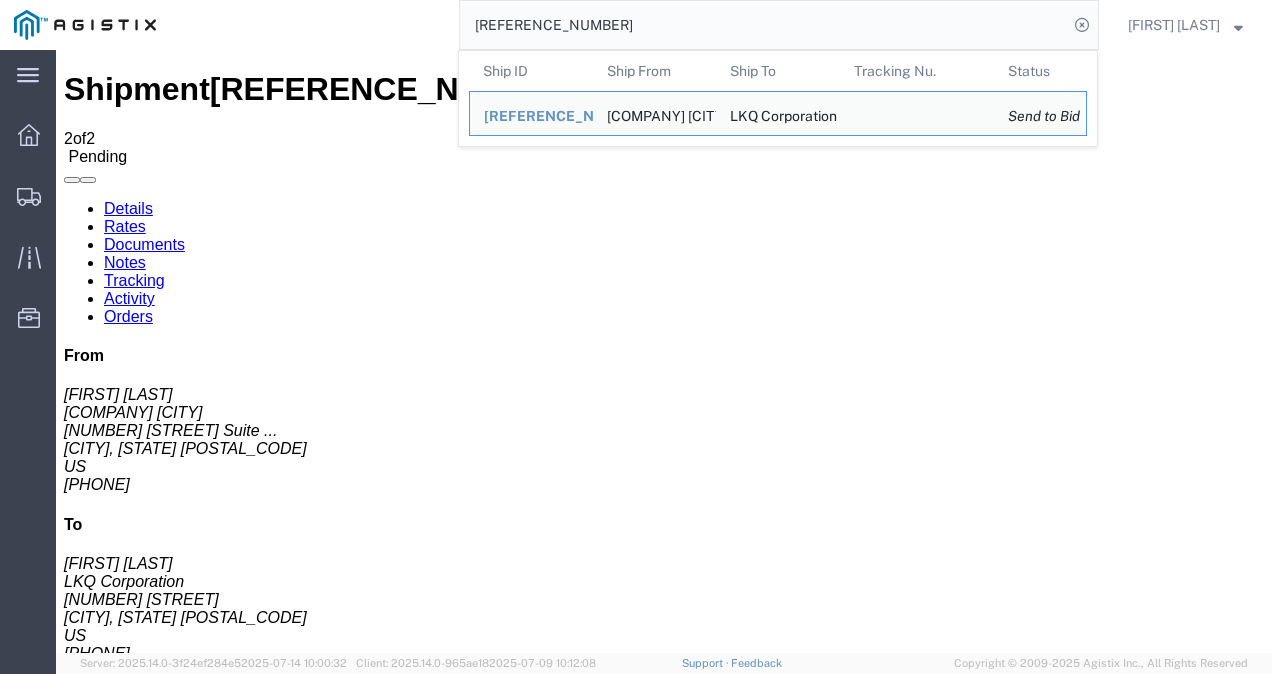 drag, startPoint x: 596, startPoint y: 20, endPoint x: 558, endPoint y: 35, distance: 40.853397 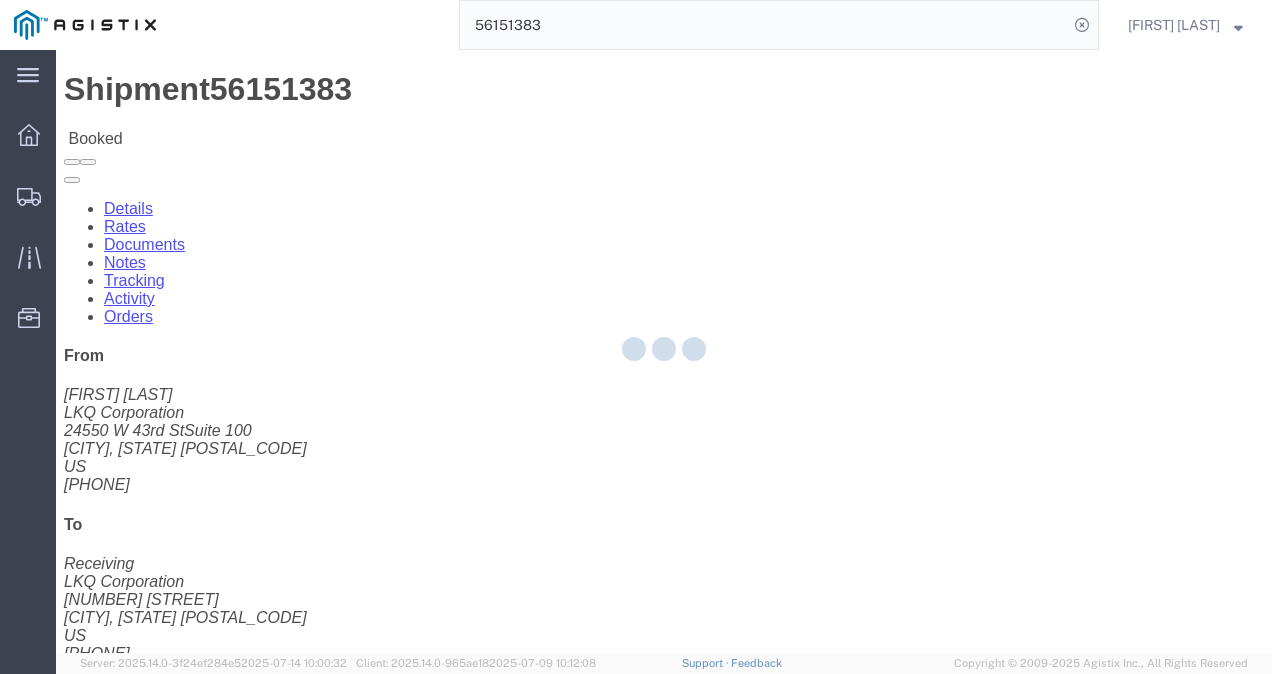 click 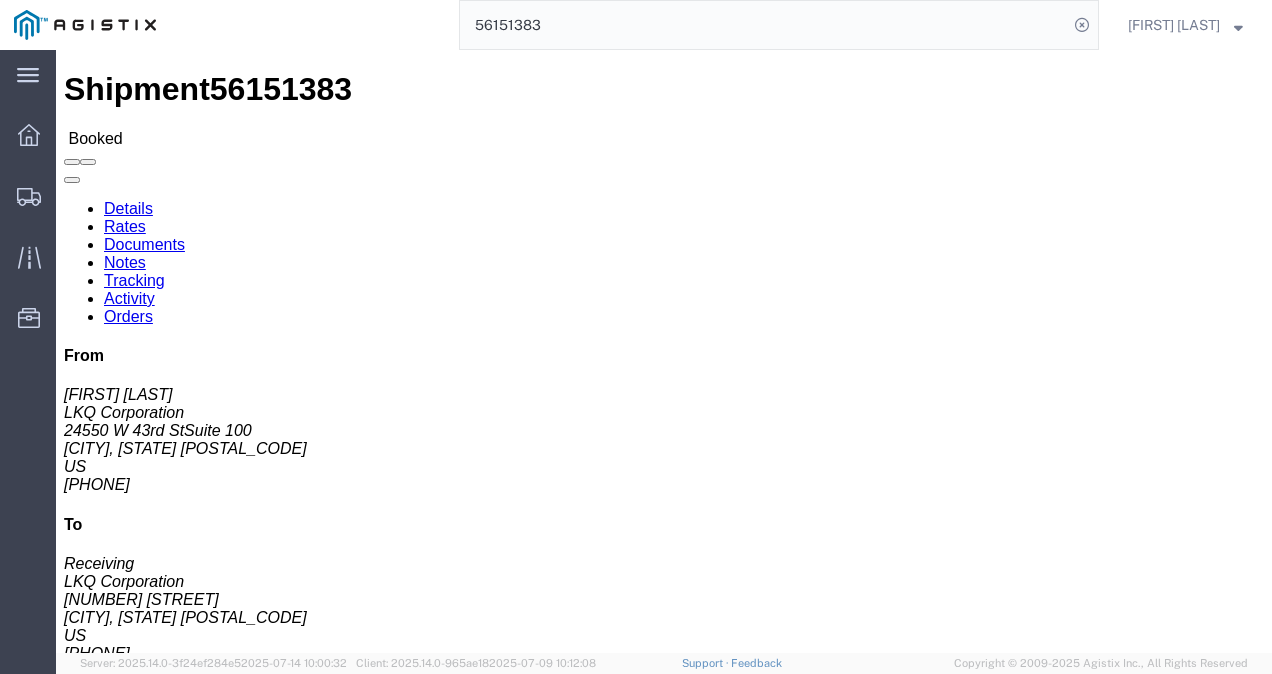 drag, startPoint x: 413, startPoint y: -2, endPoint x: 354, endPoint y: 6, distance: 59.5399 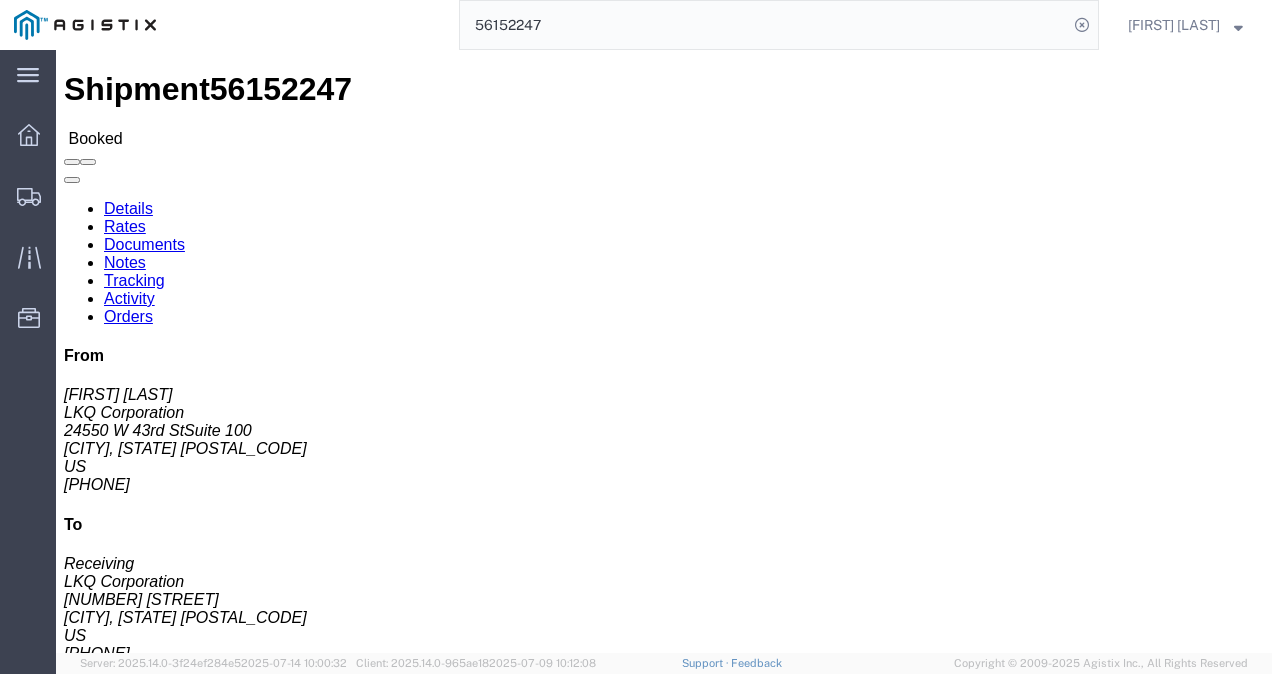 click on "Leg 1 - Truckload Vehicle 1: Standard Dry Van (53 Feet) Number of trucks: 1" 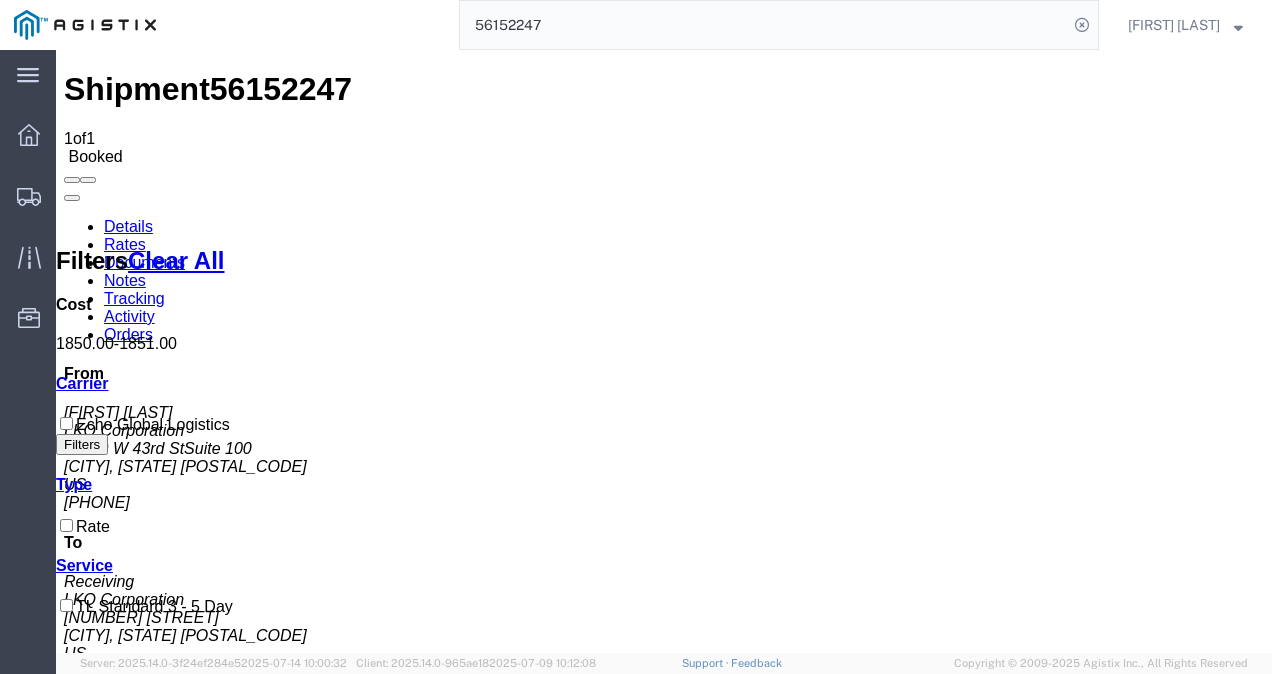 click on "Shipment  56152247 1
of
1   Booked Details Rates Documents Notes Tracking Activity Orders From Margaret I. Harris LKQ Corporation 24550 W 43rd StSuite 100 Shawnee, KS 66226 US 660-233-3026 To Receiving LKQ Corporation 580 Joe Tamplin Blvd Macon, GA 31217 US 478-746-5164 Other details Reference #: 56152247 Ship Date/Time: 07/11/2025 Mode: Truckload Created By: Agistix Truckload Services Created By Email:
offline_notificatio...
Carrier Information Tracking No: 56152247 Contact Name: Kenneth Tatum Contact Phone: 6150000000 Service Level: TL Standard 3 - 5 Day Carrier: Echo Global Logistics Transit status: Awaiting Pick-Up Please fix the following errors Rates Filter Filters Clear All Cost 1850.00  -
1851.00 Transit Days Carrier   Echo Global Logistics Filters Type   Rate Service   TL Standard 3 - 5 Day Search: Carrier Service Estimated Transit Transit Days Type Cost Confirm Echo Global Logistics TL Standard 3 - 5 Day Rate 1,850.00 USD To" at bounding box center (664, 936) 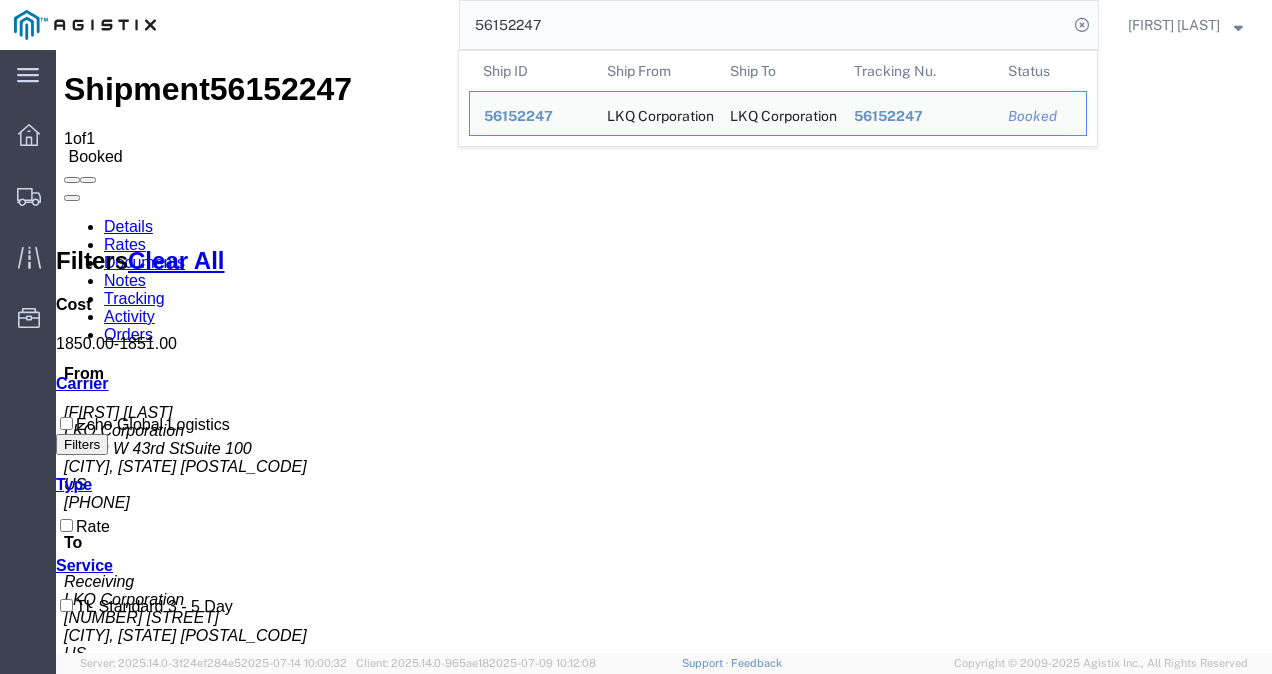 click on "56152247" 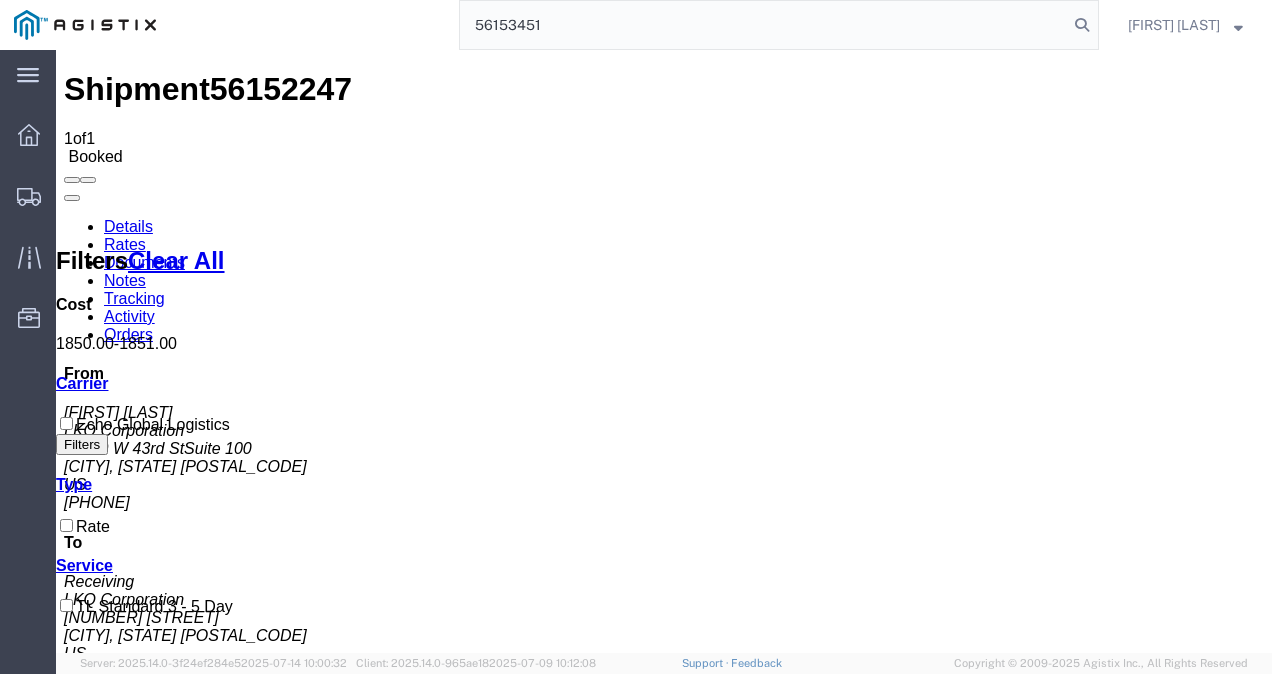 type on "56153451" 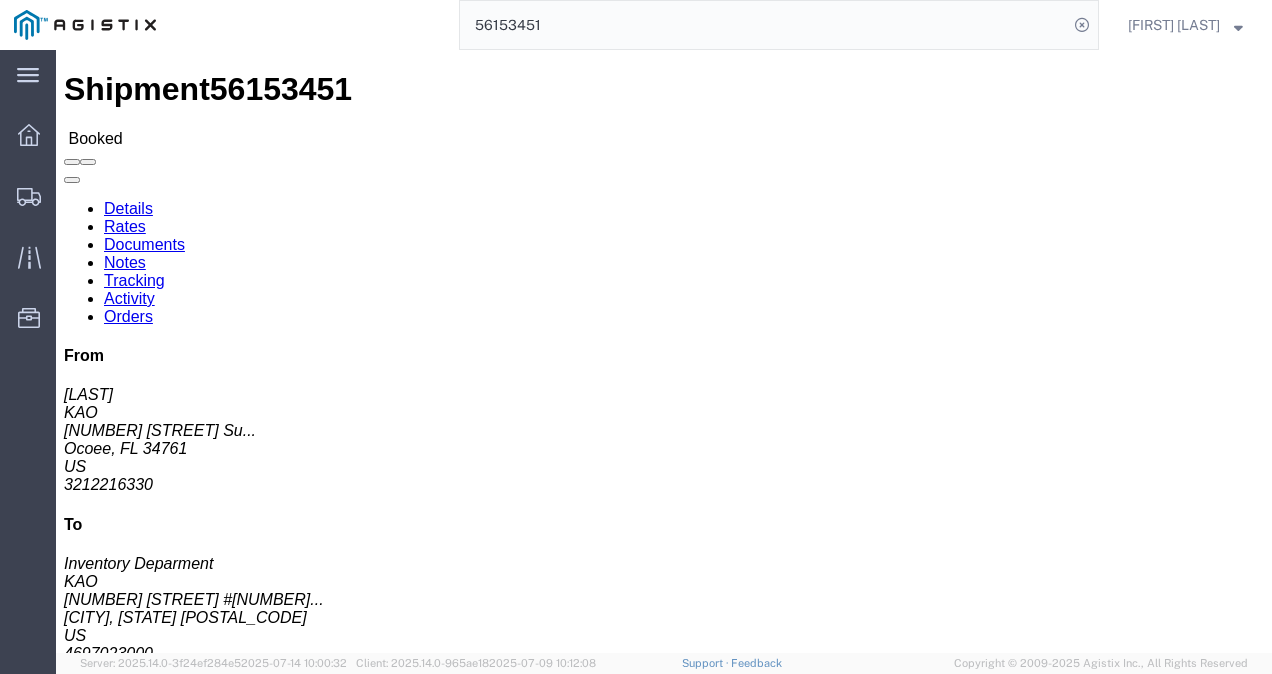 click on "Leg 1 - Truckload Vehicle 1: Standard Dry Van (53 Feet) Number of trucks: 1" 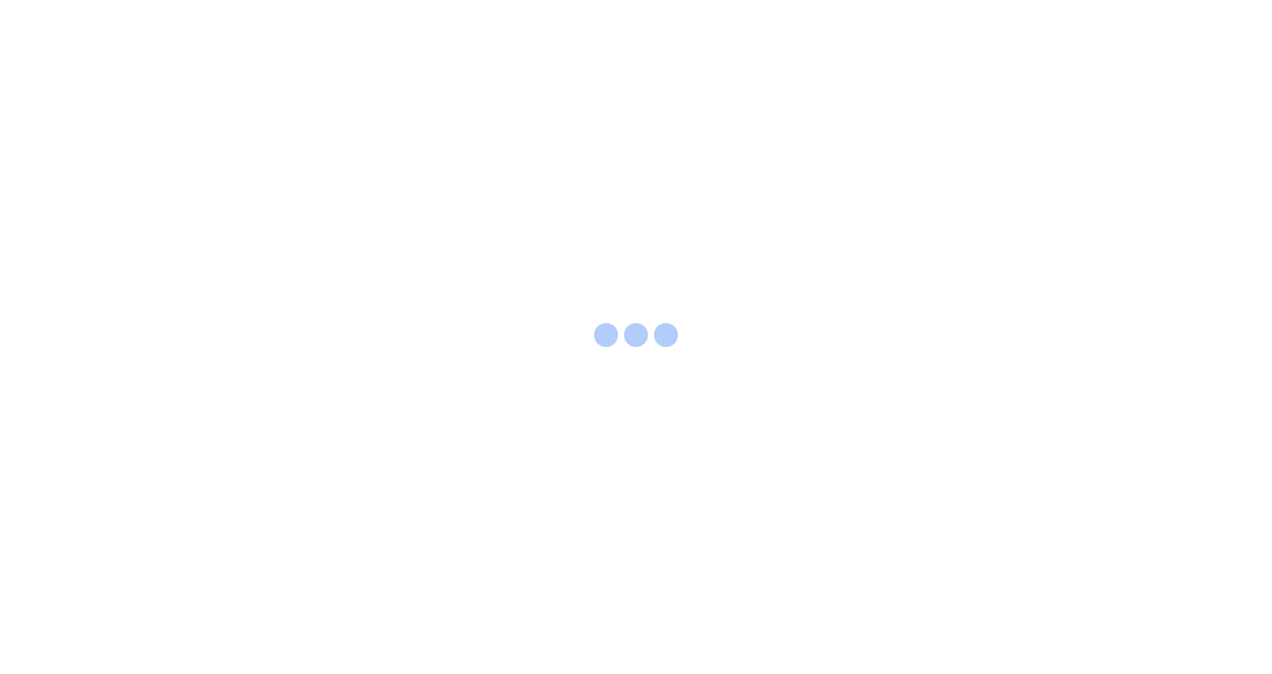 scroll, scrollTop: 0, scrollLeft: 0, axis: both 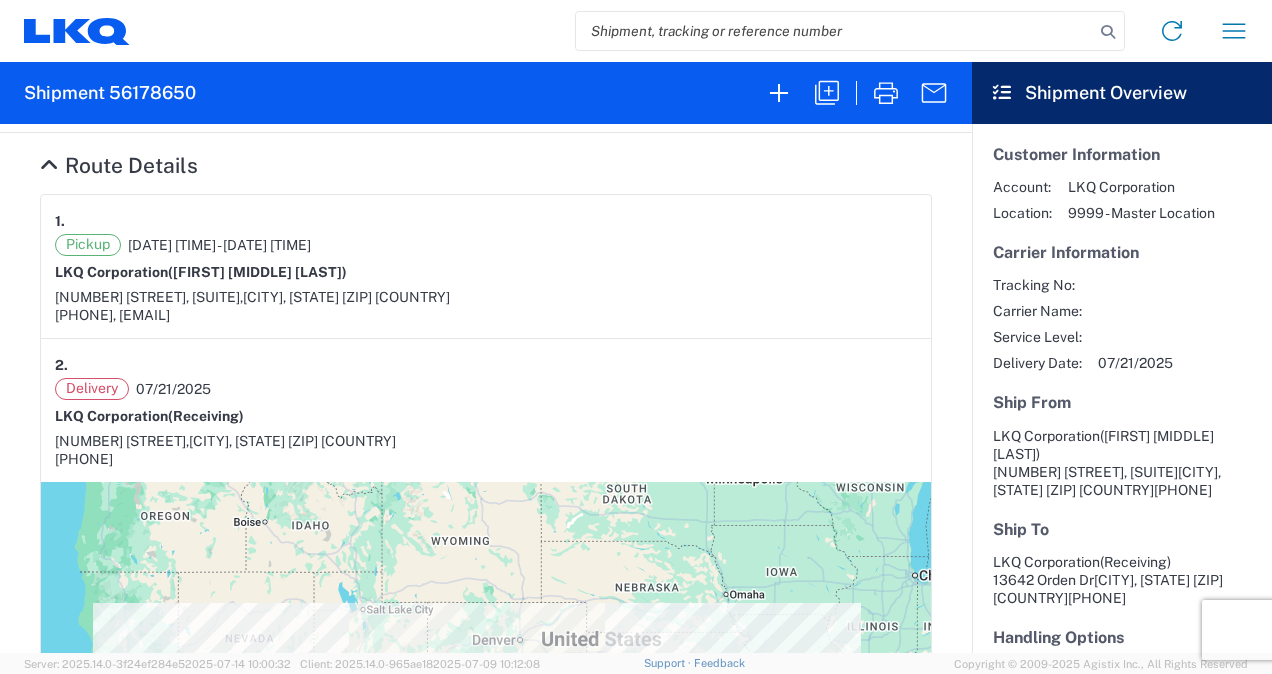 drag, startPoint x: 568, startPoint y: 274, endPoint x: 591, endPoint y: 376, distance: 104.56099 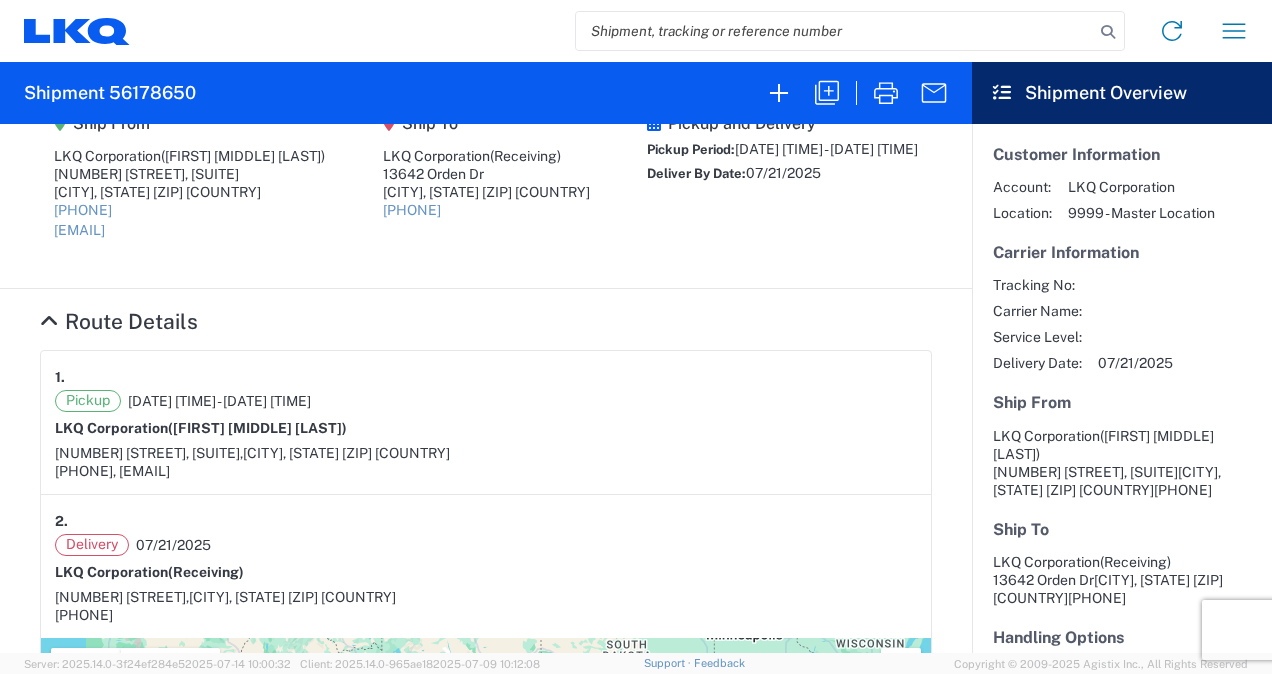 scroll, scrollTop: 0, scrollLeft: 0, axis: both 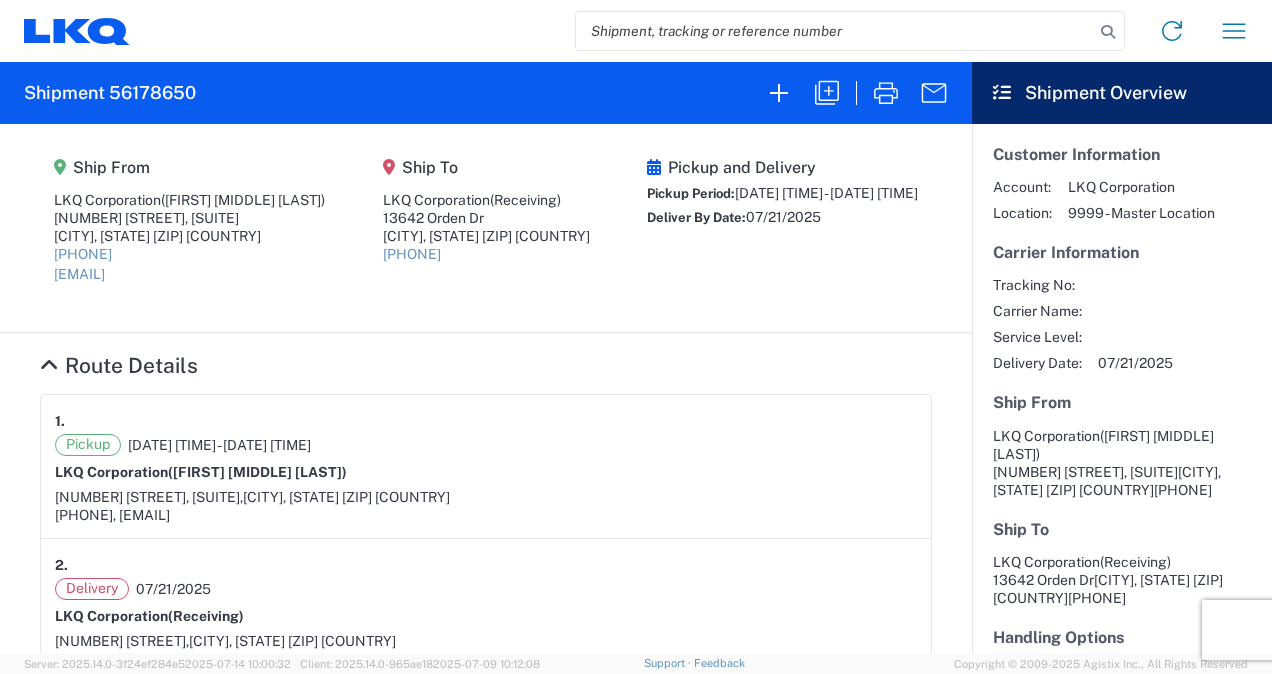 click on "Ship From  LKQ Corporation  (Margaret I. Harris) 24550 W 43rd St, Suite 100 Shawnee, KS 66226 US 660-233-3026 miharris@lkqcorp.com Ship To  LKQ Corporation  (Receiving) 13642 Orden Dr Santa Fe Springs, CA 90670 US 800-525-3667 Pickup and Delivery Pickup Period:  07/15/2025 00:00 - 07/15/2025 15:30 Deliver By Date:  07/21/2025" 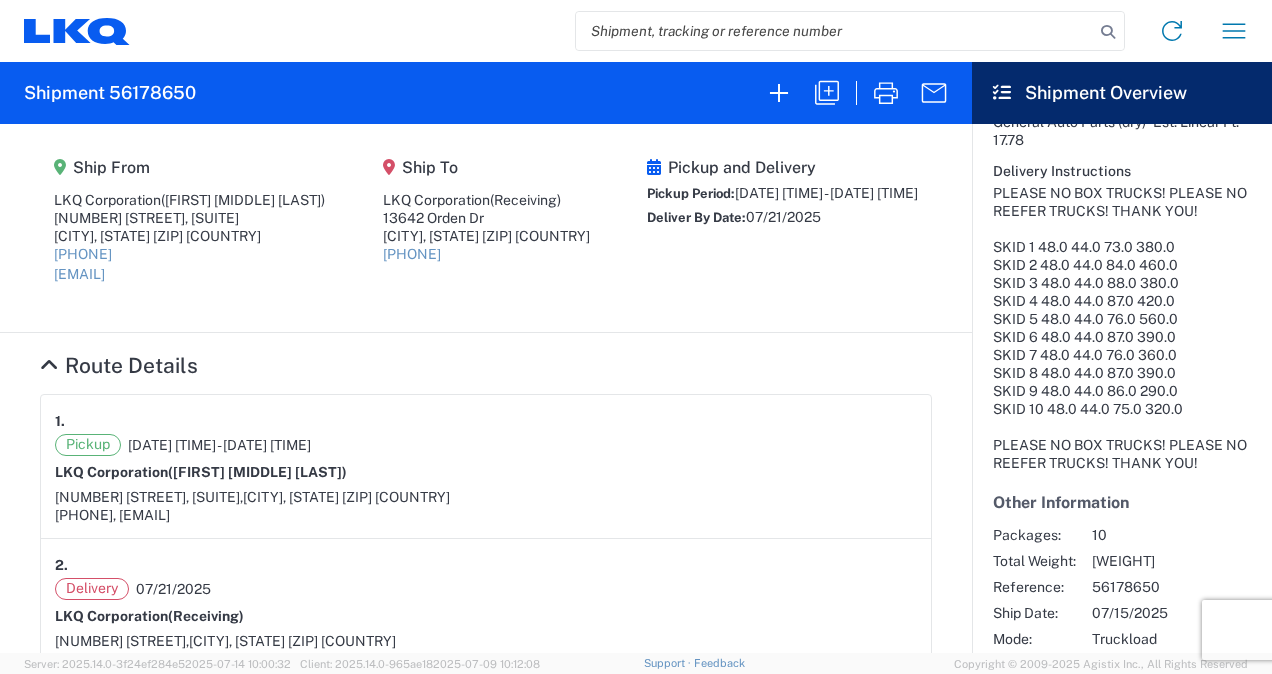 scroll, scrollTop: 600, scrollLeft: 0, axis: vertical 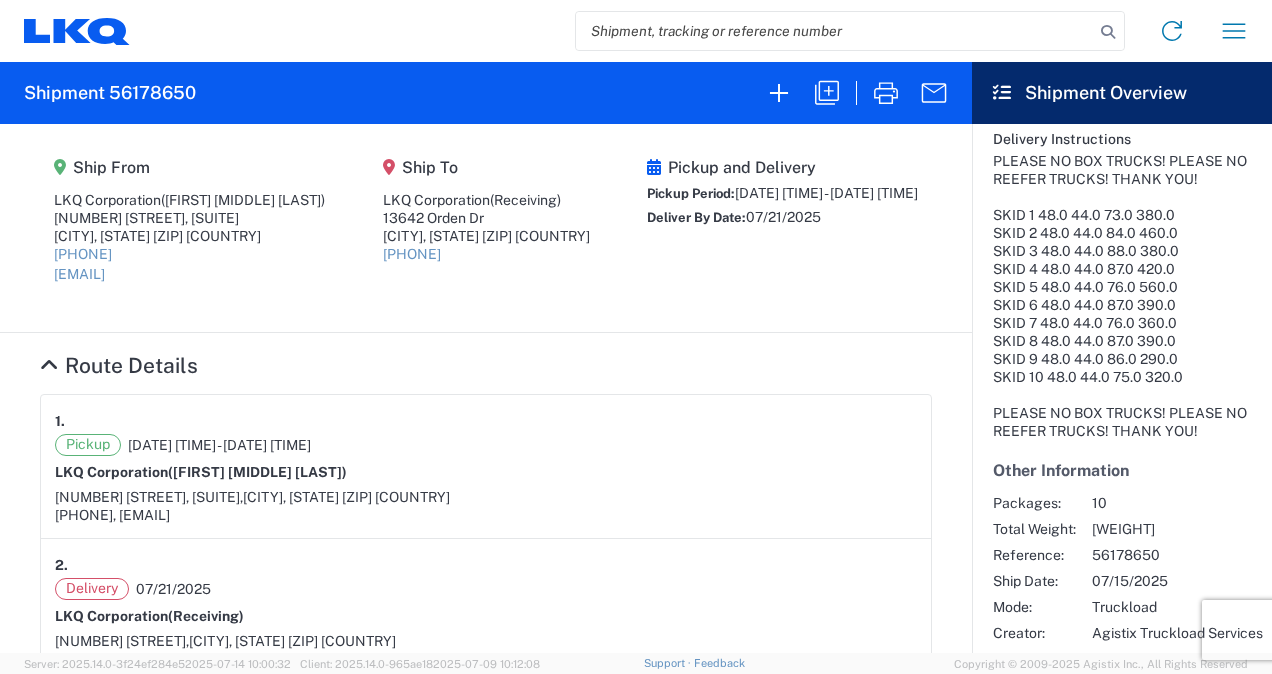 click on "1.  Pickup  07/15/2025 00:00 - 07/15/2025 15:30 LKQ Corporation  (Margaret I. Harris) 24550 W 43rd St, Suite 100,  Shawnee, KS 66226 US 660-233-3026, miharris@lkqcorp.com" at bounding box center (486, 467) 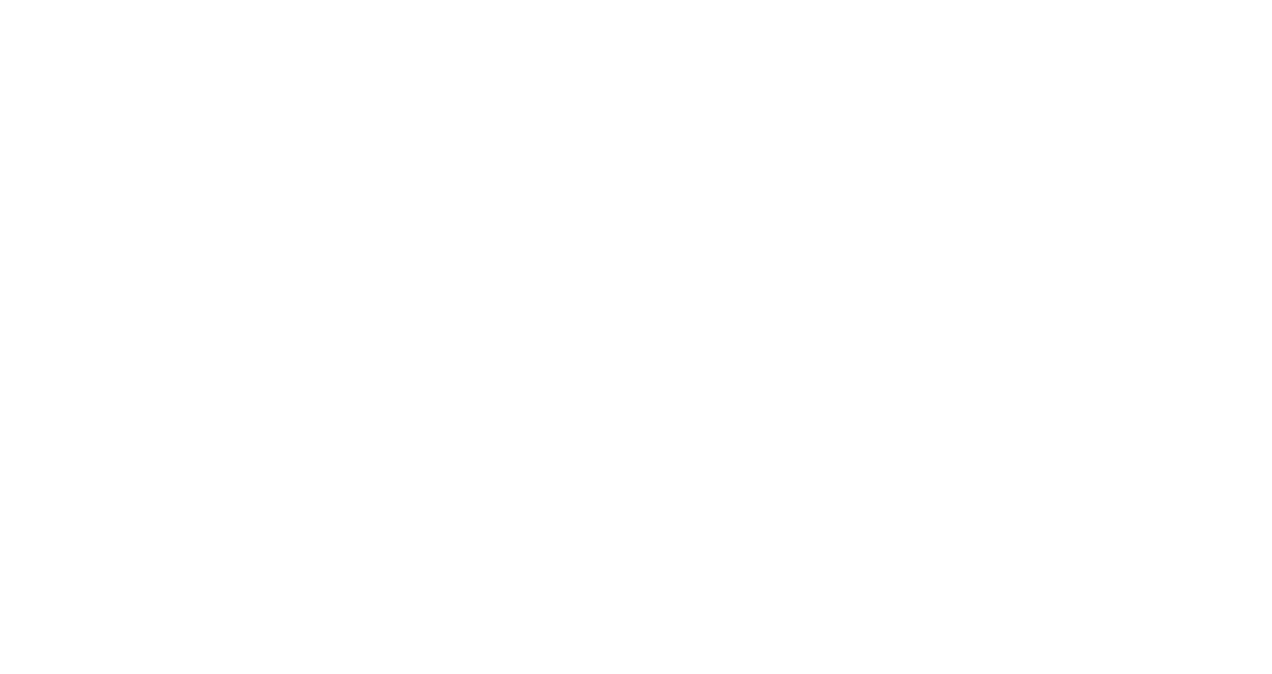 scroll, scrollTop: 0, scrollLeft: 0, axis: both 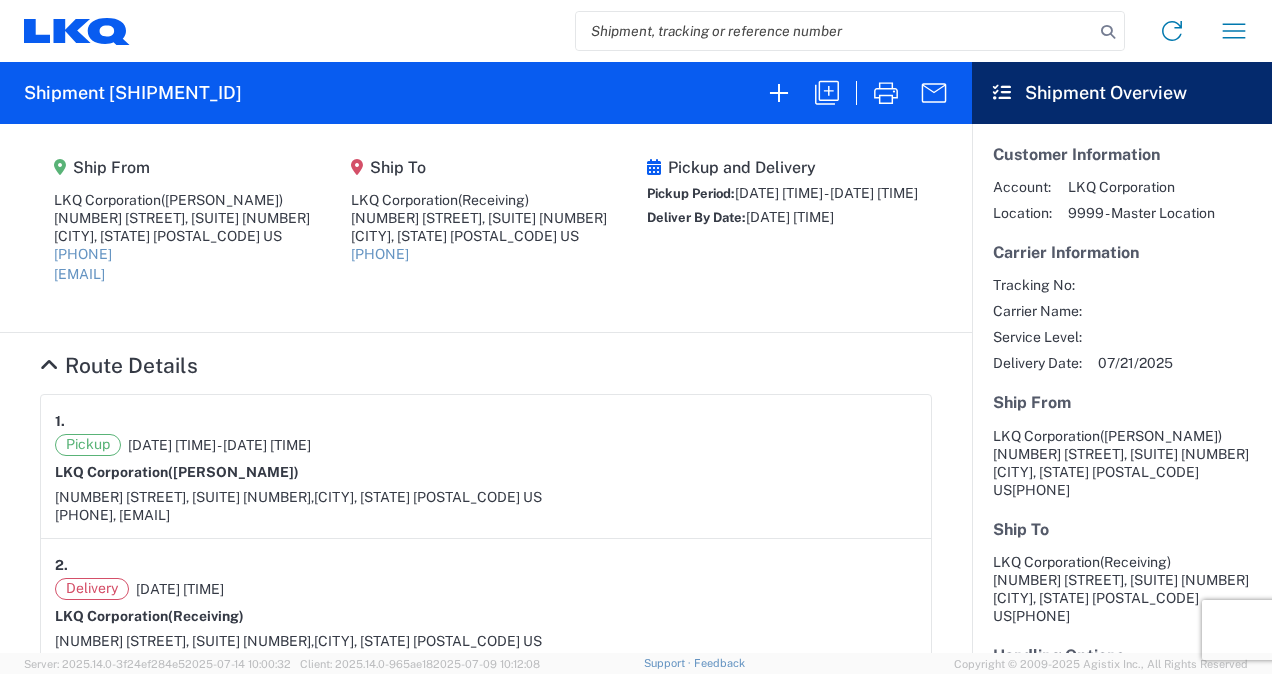 click on "Ship From  LKQ Corporation  (Margaret I. Harris) 24550 W 43rd St, Suite 100 Shawnee, KS 66226 US 660-233-3026 miharris@lkqcorp.com Ship To  LKQ Corporation  (Receiving) 1000 Garner Business Park Drive, Suite 200 Garner, NC 27529 US 919-661-5165 Pickup and Delivery Pickup Period:  07/15/2025 08:00 - 07/15/2025 15:30 Deliver By Date:  07/21/2025 08:00" 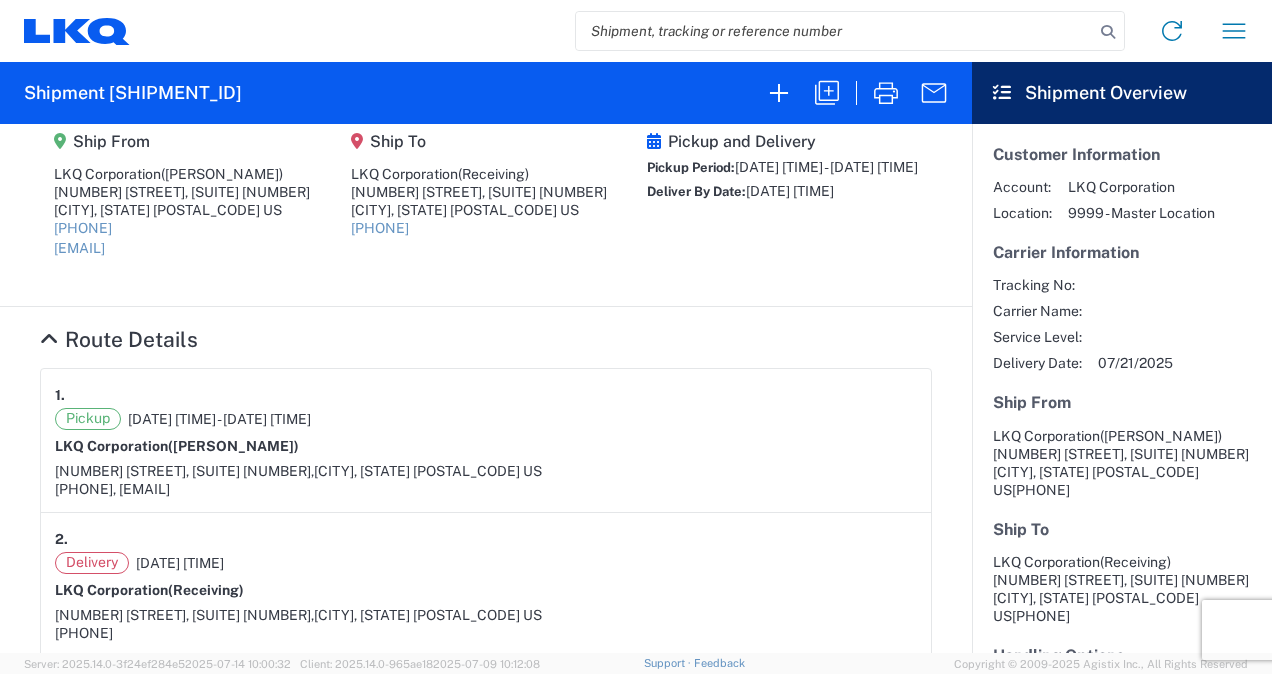 scroll, scrollTop: 0, scrollLeft: 0, axis: both 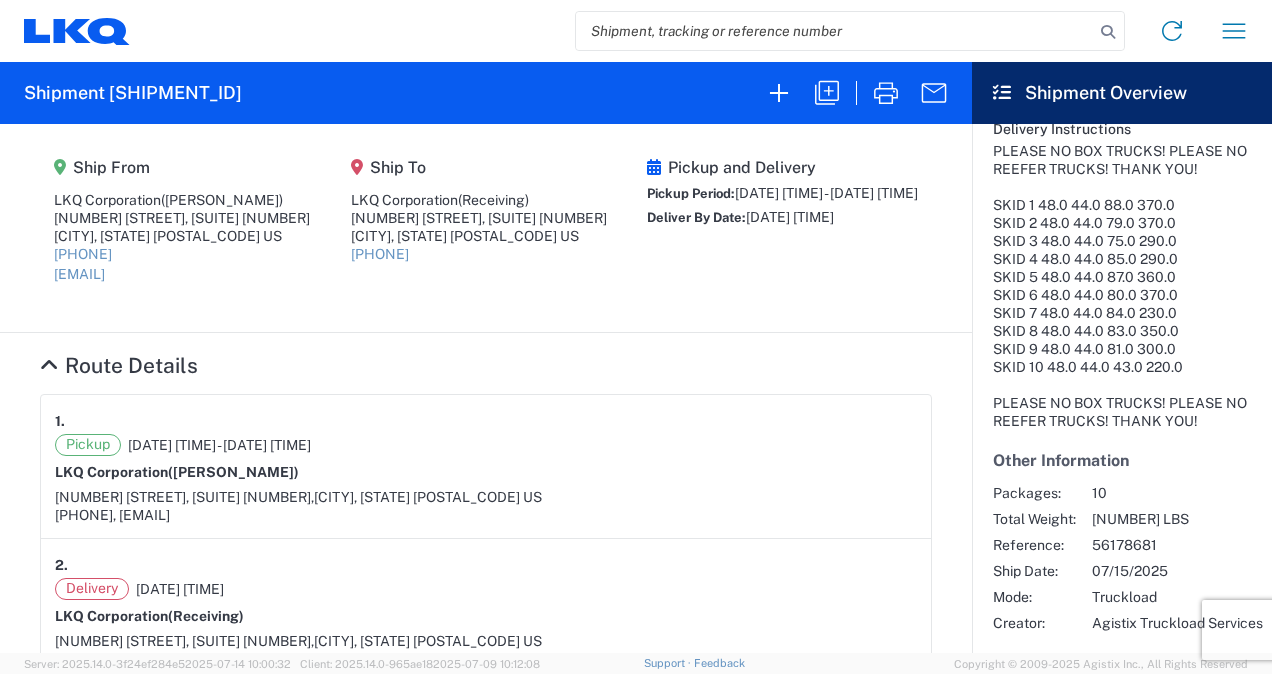 drag, startPoint x: 635, startPoint y: 360, endPoint x: 644, endPoint y: 415, distance: 55.7315 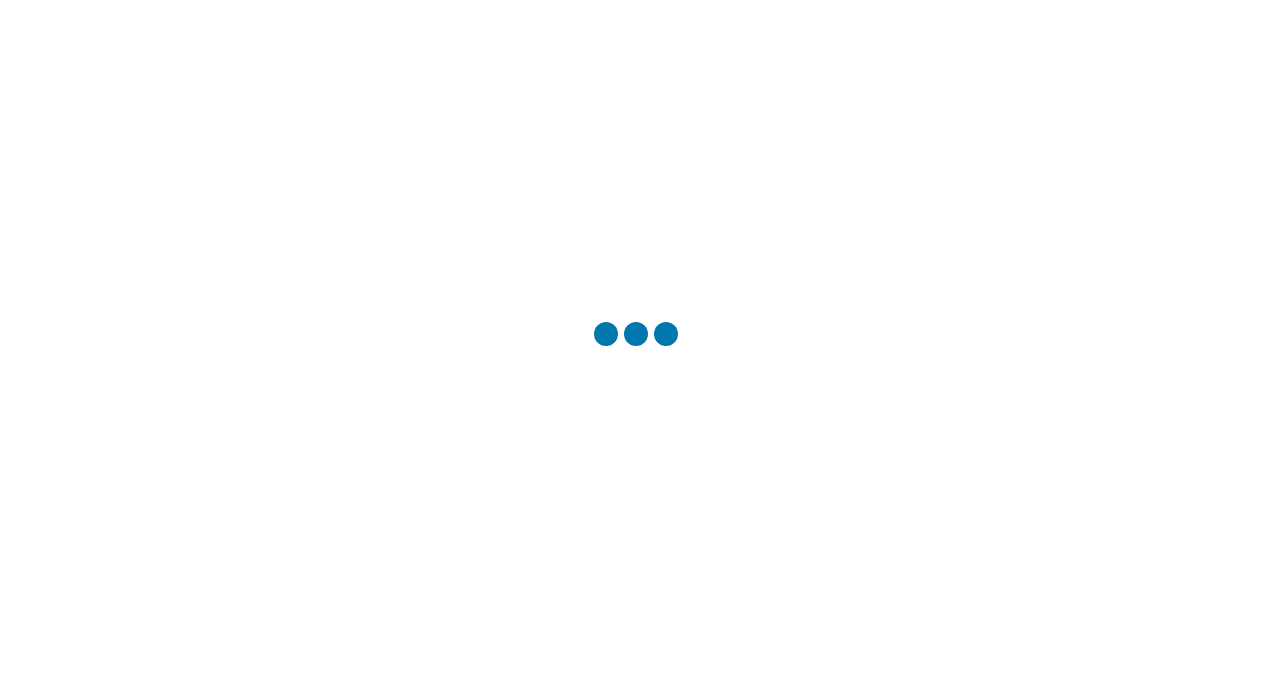 scroll, scrollTop: 0, scrollLeft: 0, axis: both 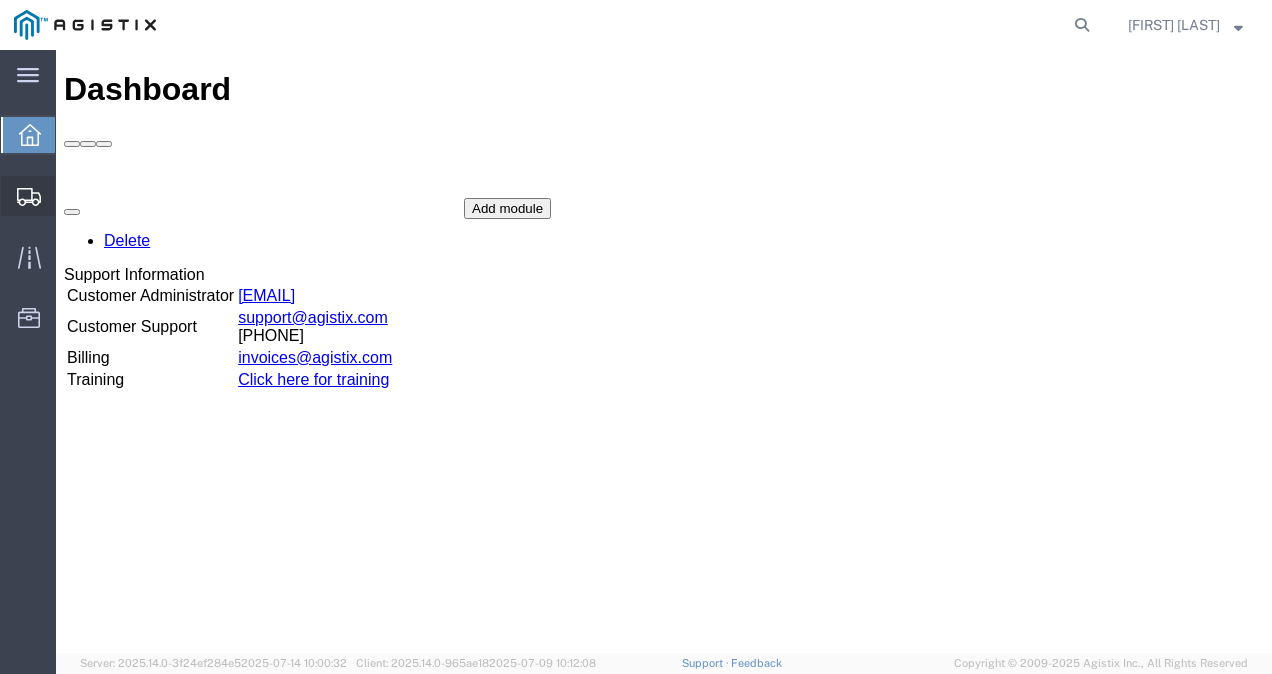 click on "Shipments" 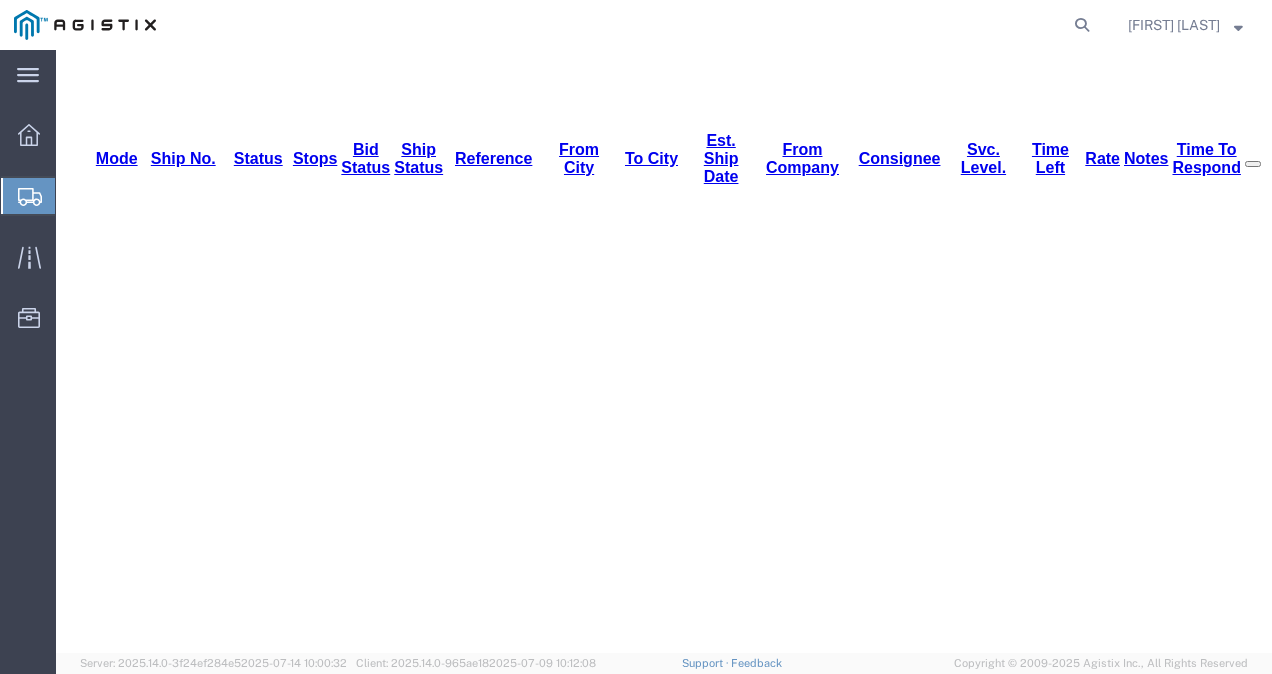 scroll, scrollTop: 304, scrollLeft: 0, axis: vertical 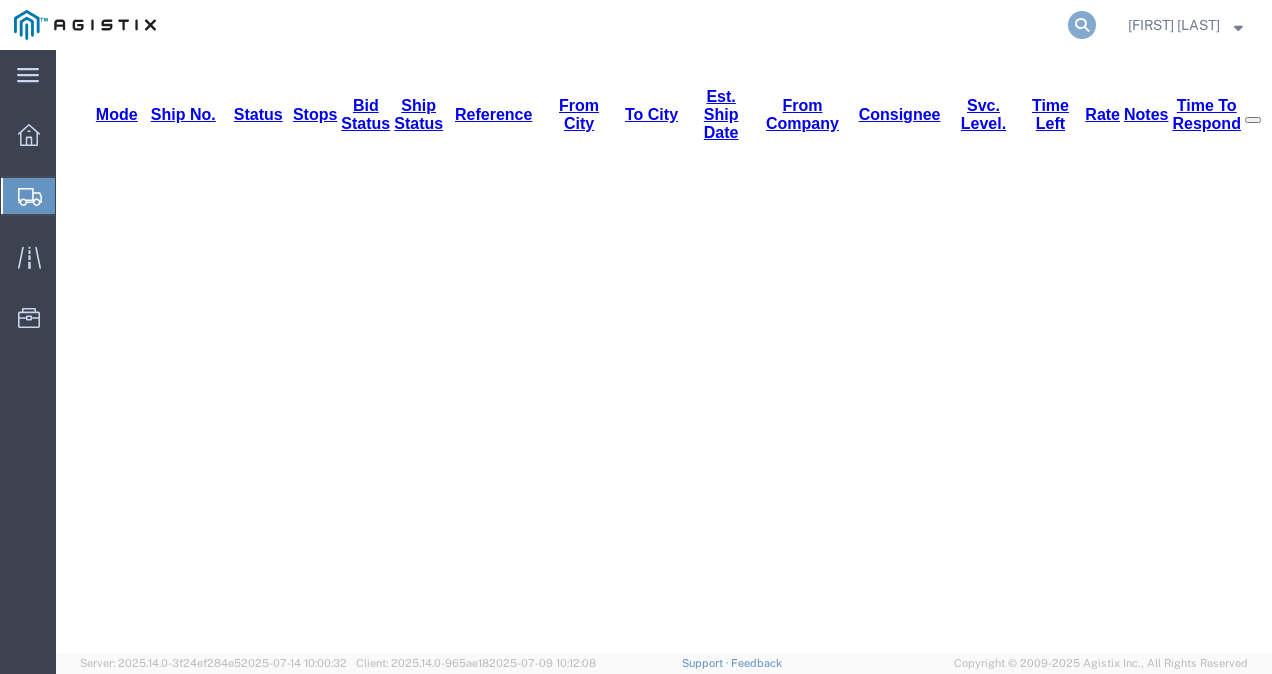 click 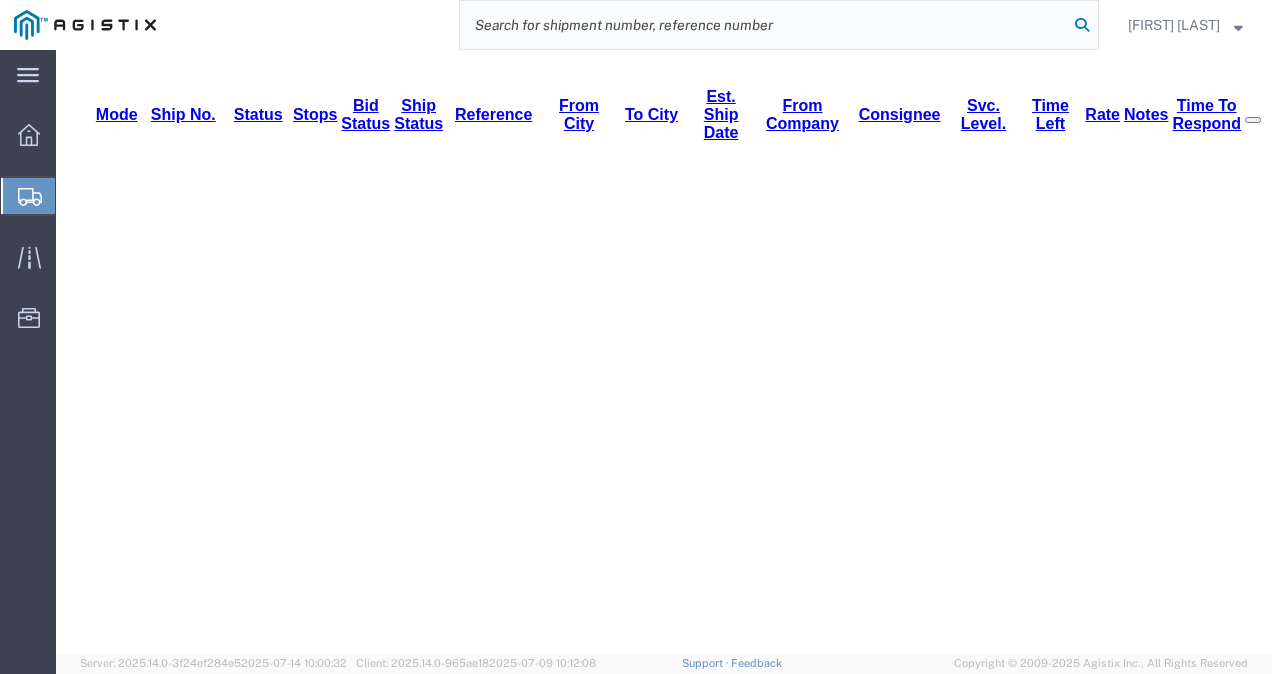 paste on "[NUMBER]" 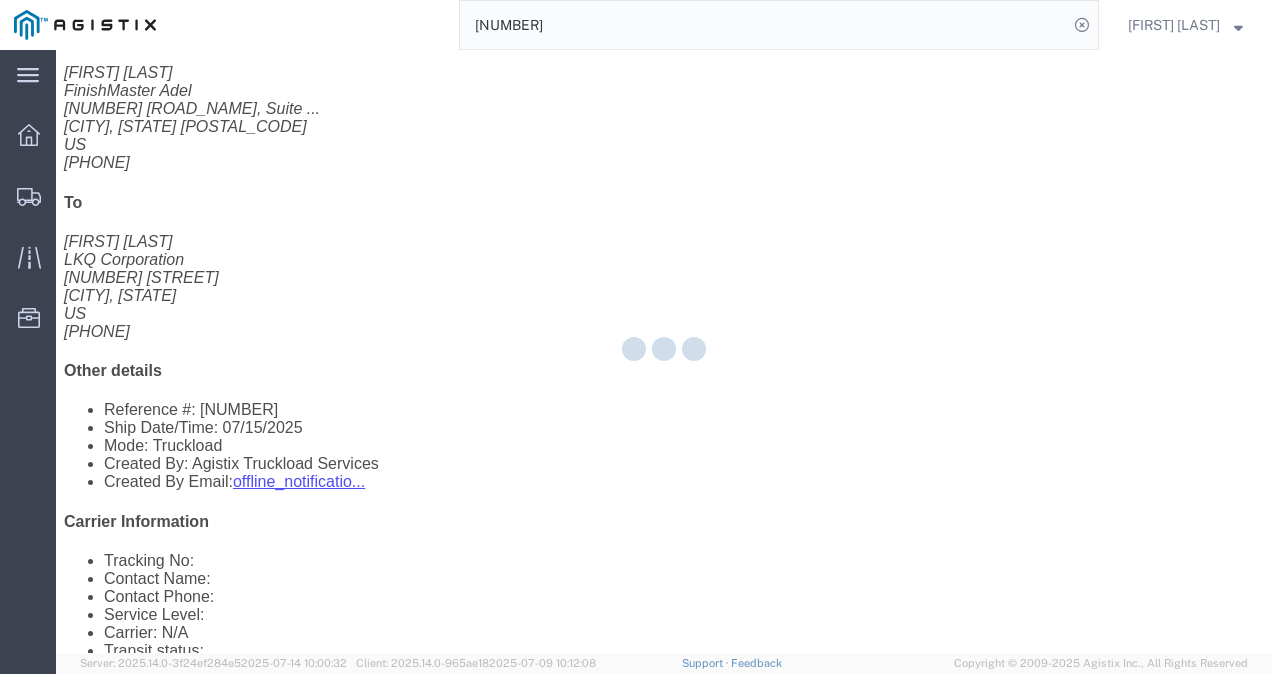 click 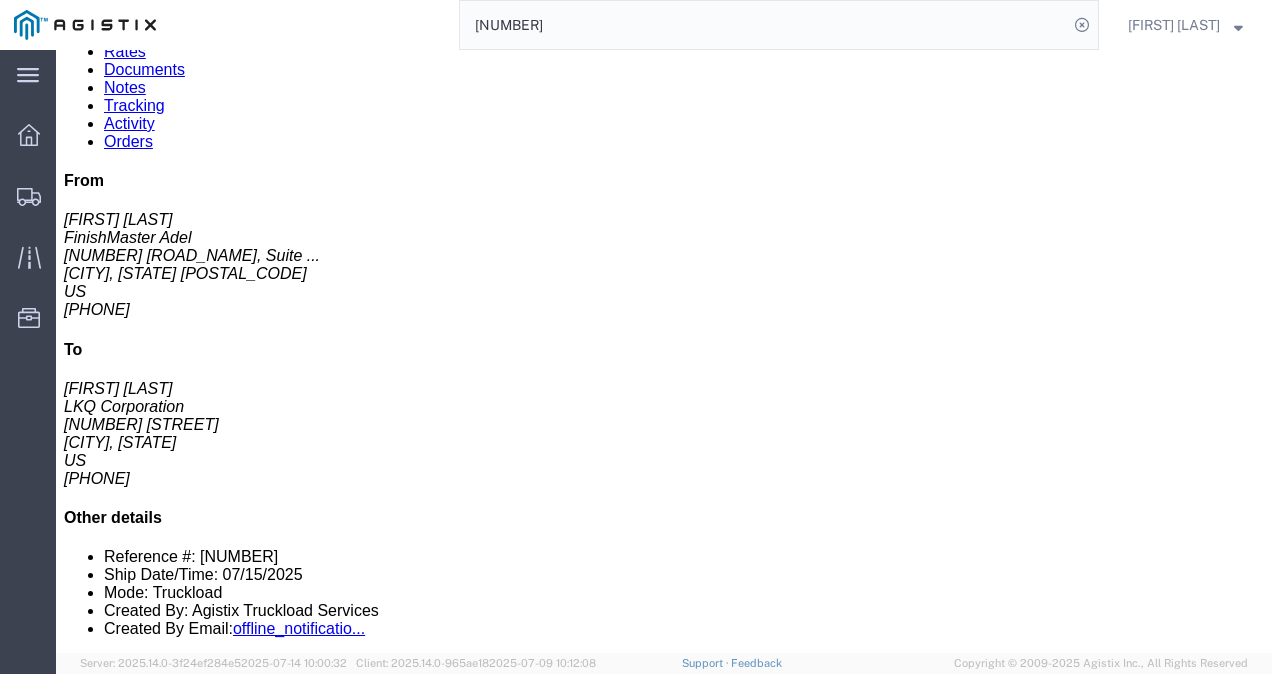 scroll, scrollTop: 0, scrollLeft: 0, axis: both 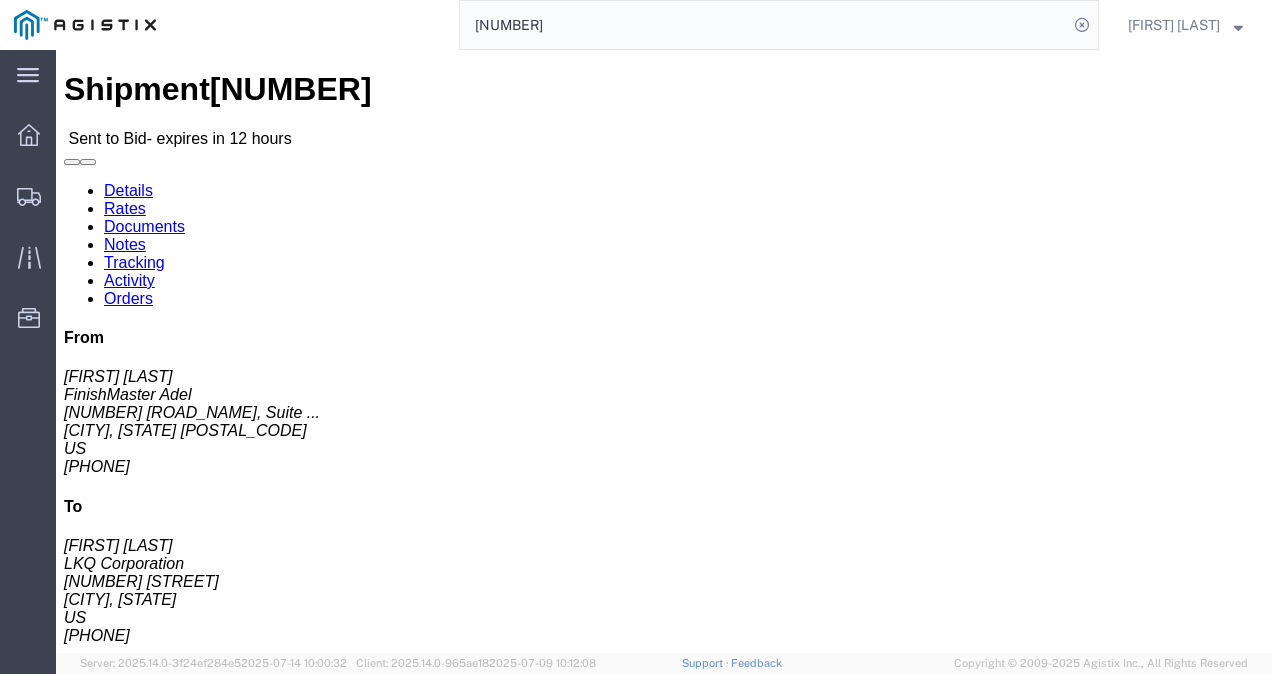 click on "Ship From [COMPANY] [CITY] ([PERSON]) [NUMBER] [NUMBER] [STREET] [CITY], [STATE] [POSTAL_CODE] [COUNTRY] [PHONE] [EMAIL] Ship To
[COMPANY] ([PERSON]) [NUMBER] [NUMBER] [STREET] [CITY], [STATE] [POSTAL_CODE] [COUNTRY] [PHONE]
Pickup & Delivery Dates
[MONTH]/[DAY]/[YEAR] [TIME]
-
[MONTH]/[DAY]/[YEAR] [TIME] Edit Date and Time
Pickup Date:
Pickup Start Date Pickup Start Time Pickup Open Date and Time [MONTH] [DAY] [YEAR] [TIME] Pickup Close Date Pickup Close Time
Pickup Close Date and Time
[MONTH] [DAY] [YEAR] [TIME]
Delivery by Date
Delivery Start Date Delivery Start Time
Deliver Open Date and Time
Deliver Close Date Deliver Close Time
Deliver Close Date and Time
Notify carrier of changes
Cancel
Save
Open Time [TIME] Cancel Apply   Close Time [TIME] Cancel Apply   Open Time Apply" 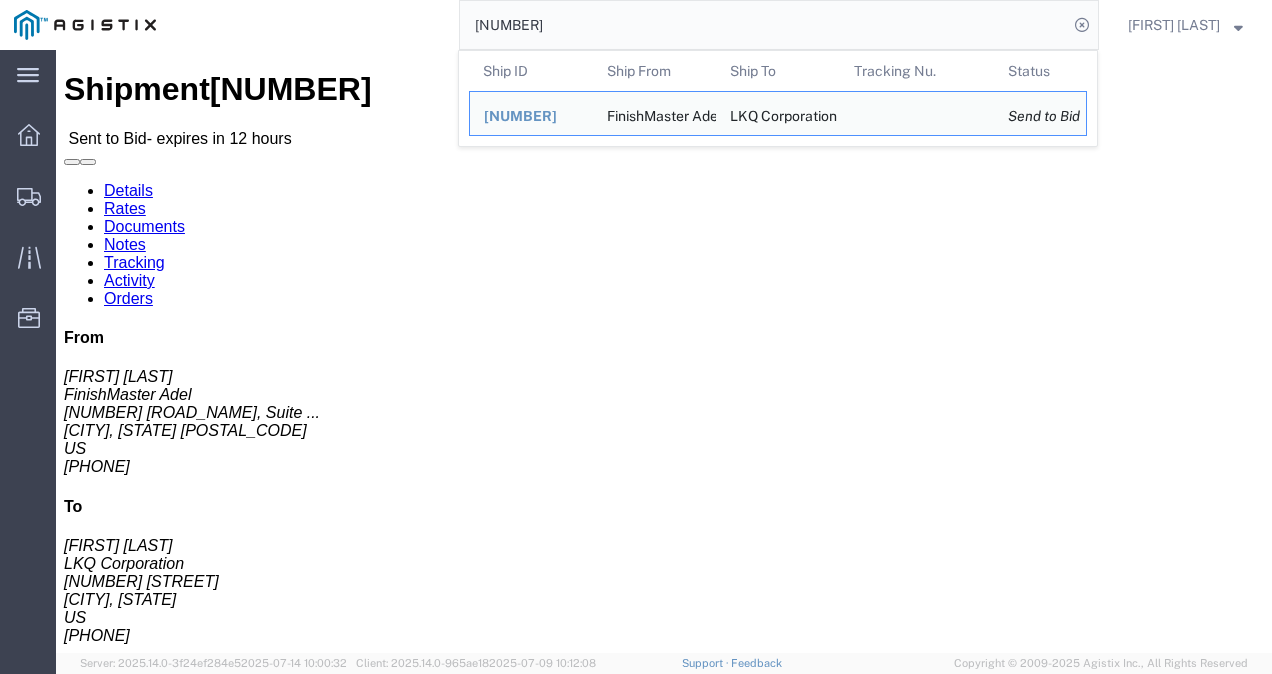 drag, startPoint x: 596, startPoint y: 18, endPoint x: 572, endPoint y: 21, distance: 24.186773 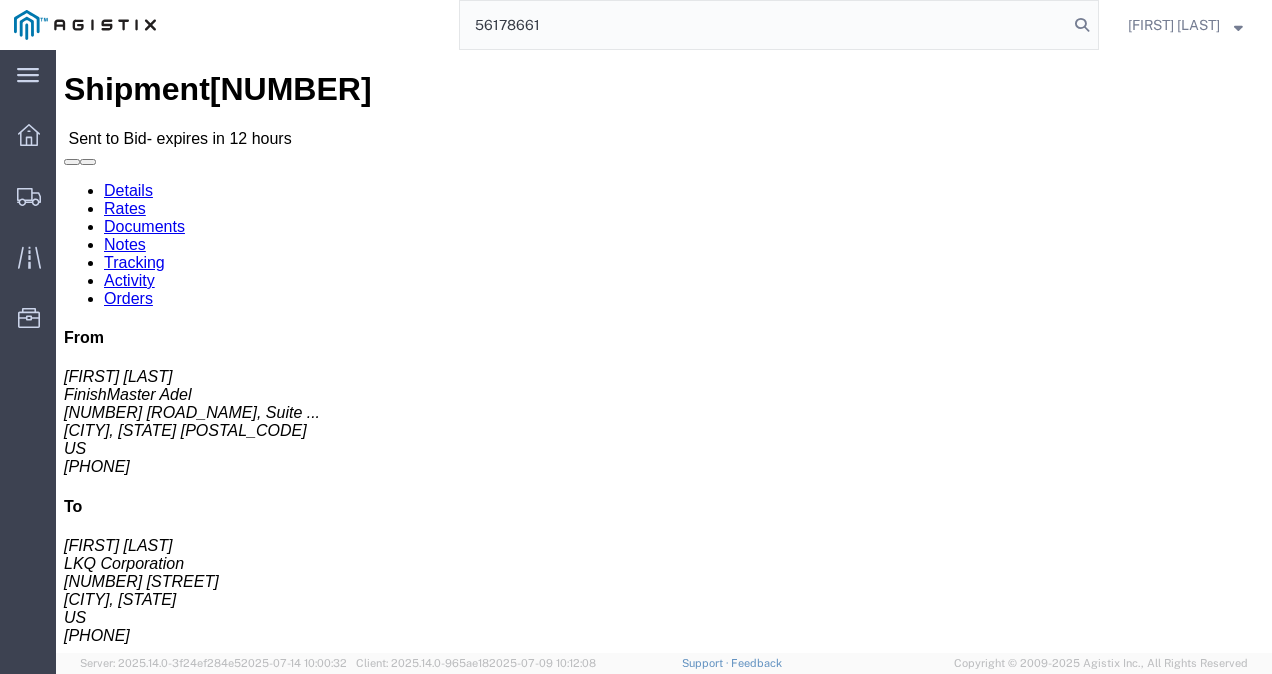 type on "56178661" 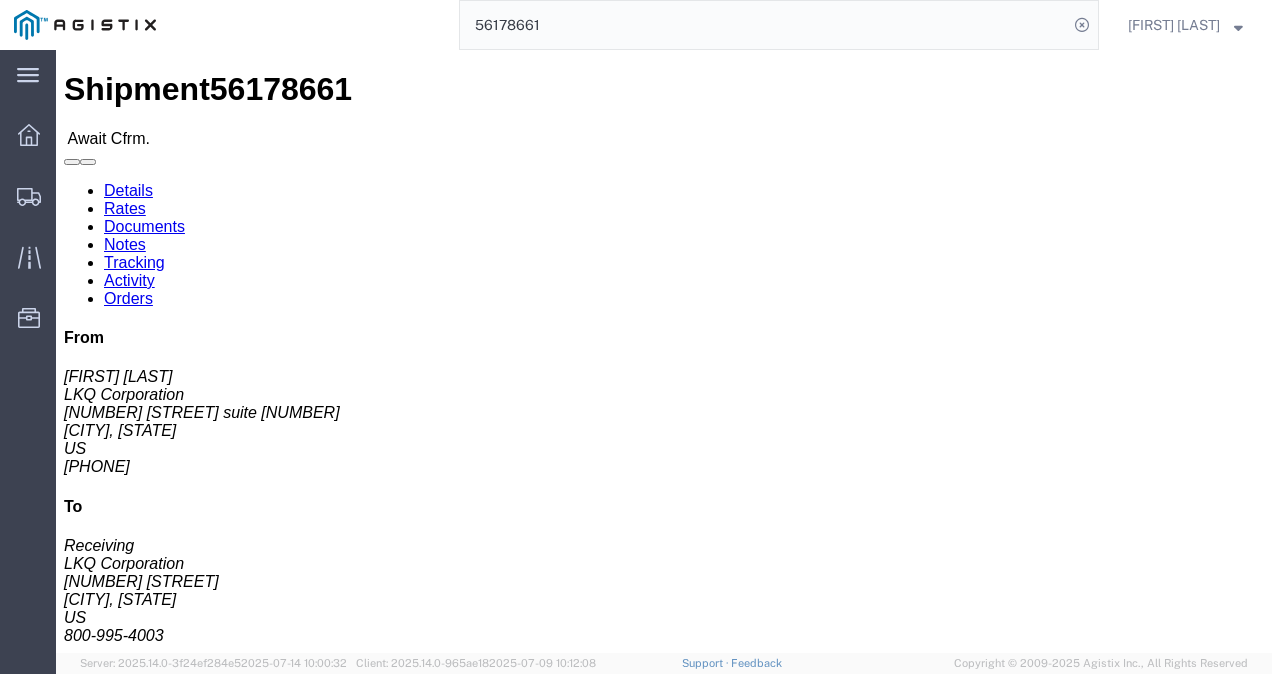 click on "Ship From LKQ Corporation (Kristen Lund) 3116 1120 36th St. SE suite 540 Grand Rapids, MI 49508 United States 616-754-1500 klund@lkqcorp.com Ship To
LKQ Corporation (Receiving) 3960 8520 Bluffton Rd Fort Wayne, IN 46809 United States 800-995-4003
Pickup & Delivery Dates
07/15/2025  06:00
-
07/15/2025  13:00 Edit Date and Time
Pickup Date:
Pickup Start Date Pickup Start Time Pickup Open Date and Time Jul 15 2025 6:00 AM Pickup Close Date Pickup Close Time
Pickup Close Date and Time
Jul 15 2025 1:00 PM
Delivery by Date
Delivery Start Date Delivery Start Time
Deliver Open Date and Time
Deliver Close Date Deliver Close Time
Deliver Close Date and Time
Notify carrier of changes
Cancel
Save
Open Time 6:00 AM Cancel Apply   Close Time 1:00 PM Cancel Apply   Open Time 2:00 PM" 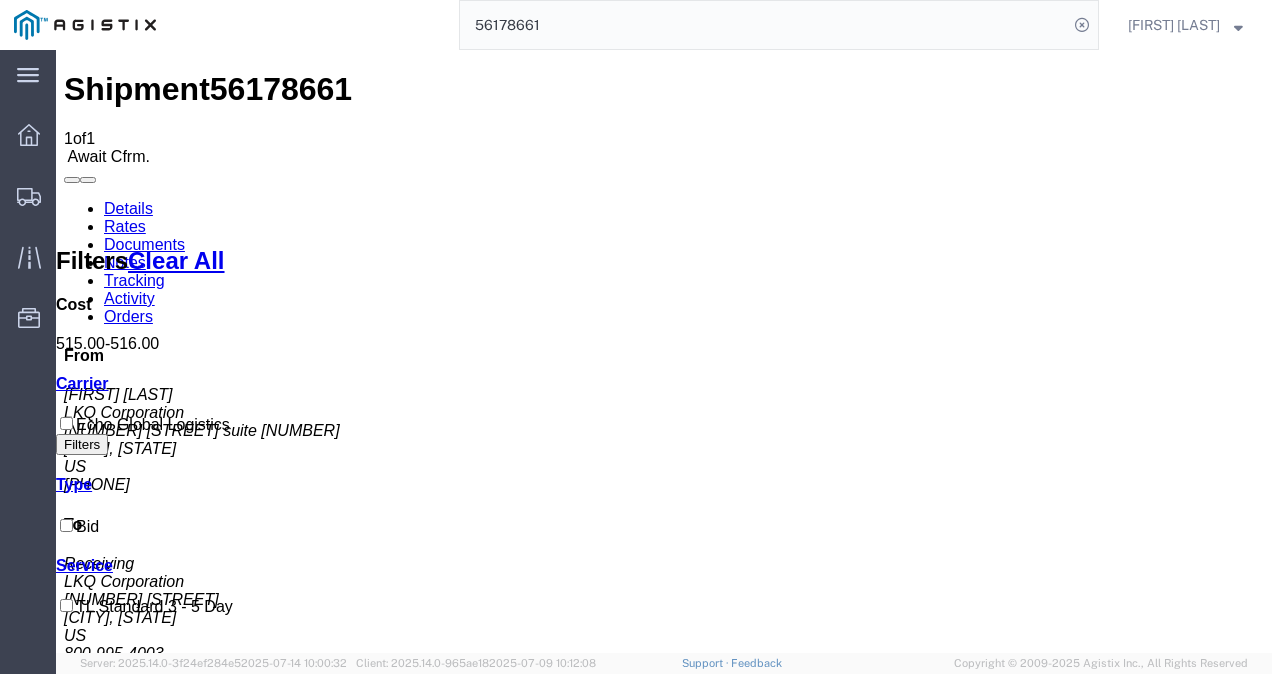 click on "Shipment  56178661 1
of
1   Await Cfrm. Details Rates Documents Notes Tracking Activity Orders From Kristen Lund LKQ Corporation 1120 36th St. SE suite 540 Grand Rapids, MI 49508 US 616-754-1500 To Receiving LKQ Corporation 8520 Bluffton Rd Fort Wayne, IN 46809 US 800-995-4003 Other details Reference #: 56178661 Ship Date/Time: 07/15/2025 Mode: Truckload Created By: Agistix Truckload Services Created By Email:
offline_notificatio...
Carrier Information Tracking No:  Contact Name:  Contact Phone:  Service Level: TL Standard 3 - 5 Day Carrier: Echo Global Logistics Transit status:  Please fix the following errors Rates Filter Filters Clear All Cost 515.00  -
516.00 Transit Days Carrier   Echo Global Logistics Filters Type   Bid Service   TL Standard 3 - 5 Day Search: Carrier Service Estimated Transit Transit Days Type Cost Confirm Echo Global Logistics TL Standard 3 - 5 Day 3-5 Day Economy Bid 515.00 USD
Confirm
To" at bounding box center [664, 937] 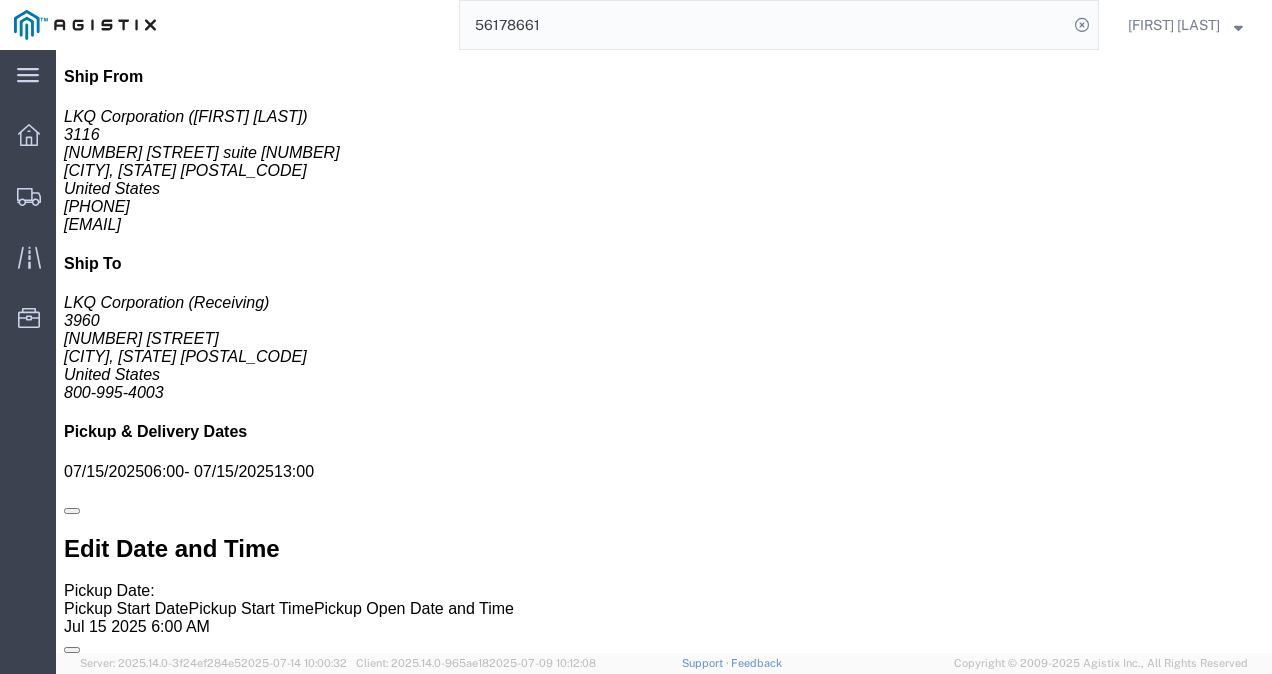scroll, scrollTop: 1000, scrollLeft: 0, axis: vertical 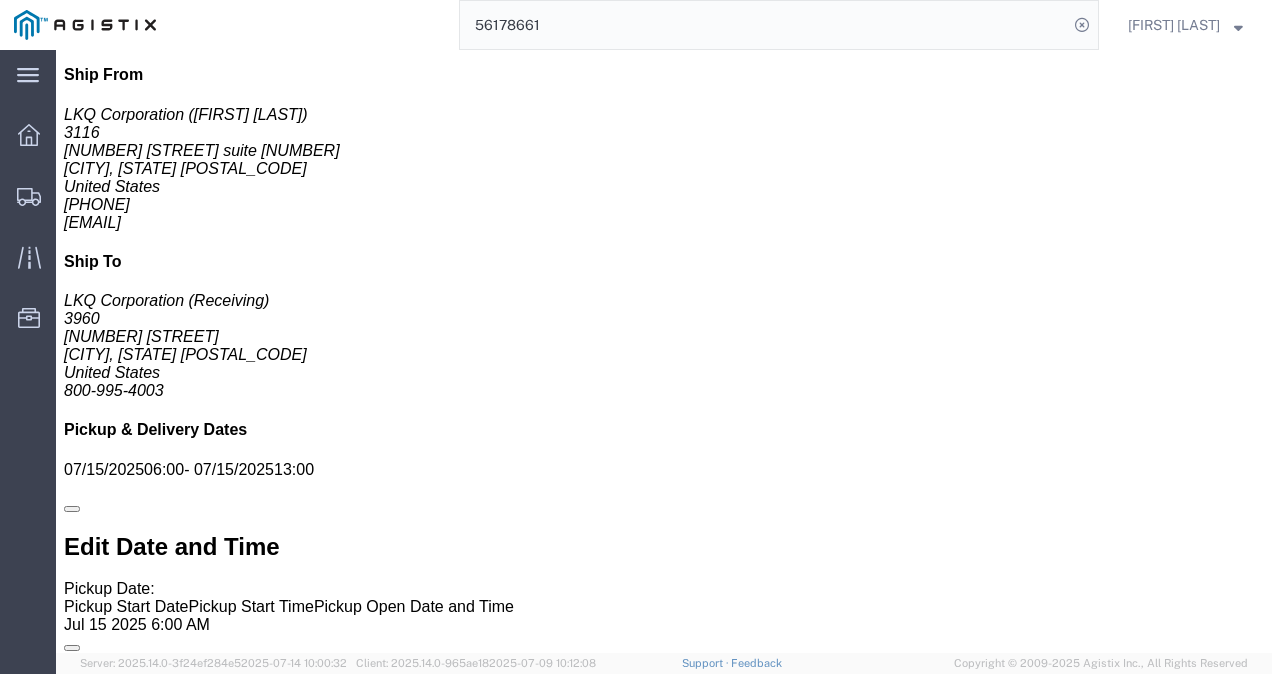 click on "Billing
Cost Center: 3116 Freight In - Aftermarket Cost Center Number: 3116-2000-50180-0000
Bill Shipment To: Recipient Account
Vendor:
Account #: 3116
Country:
Terms:
Edit Billing
Cost Center
Select Buyer Cost Center Department Operations Number Order Number Sales Person     3116 Freight In - Aftermarket                                         3116-2000-50180-0000
Terms
Select Free of Charge Free of Cost NET 30 NET 45 NET 60 See Comment
Terms comments
Debit Supplier
Select
Yes
No
Billing Location
Select                                     Select
Select Gift Personal Effects Return Sample" 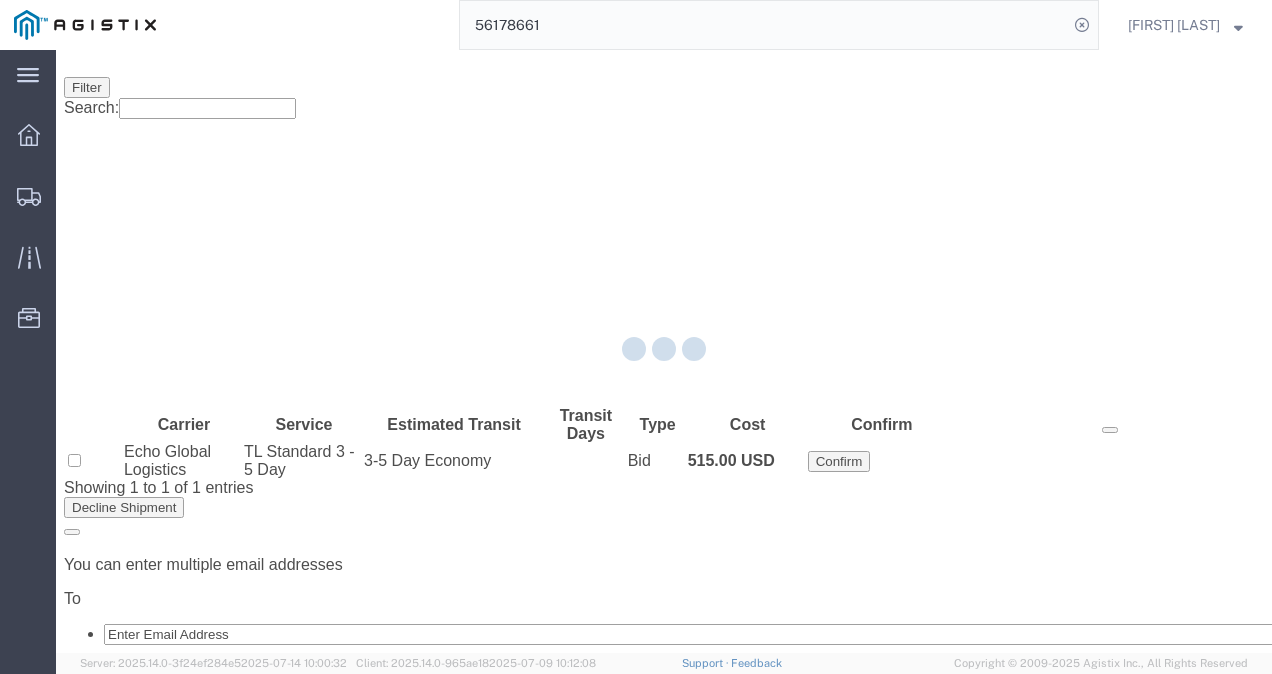 scroll, scrollTop: 0, scrollLeft: 0, axis: both 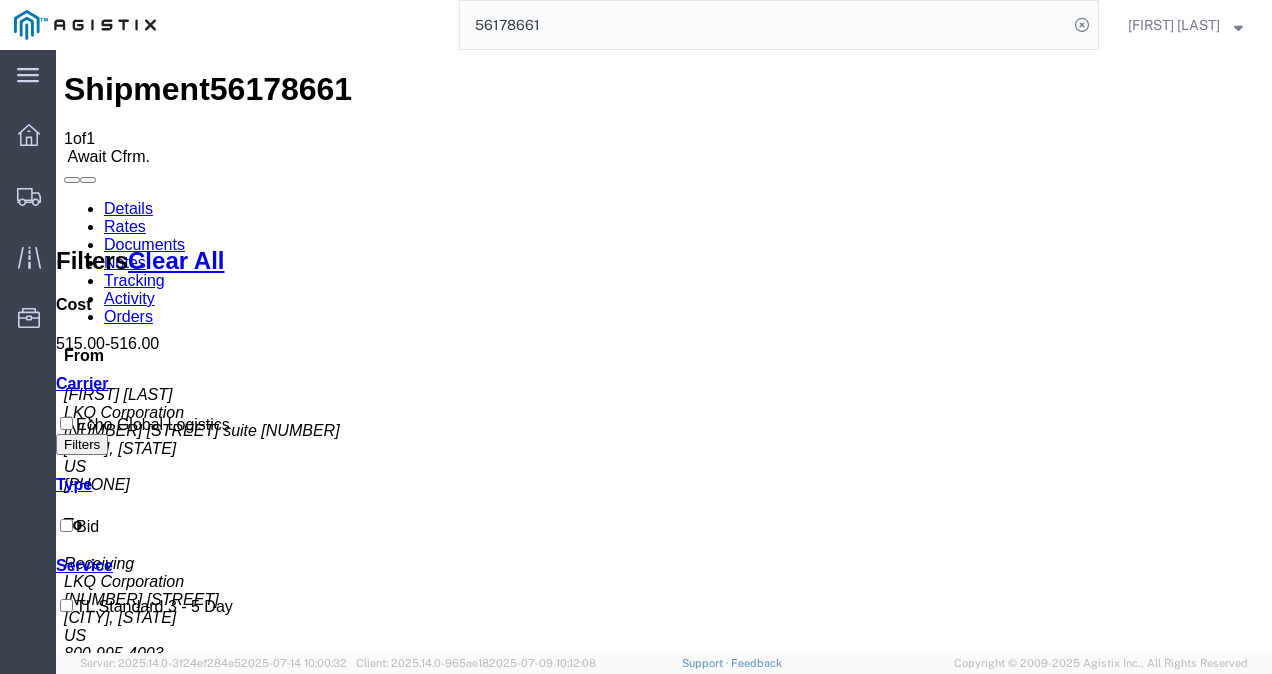 click on "Confirm" at bounding box center (839, 1461) 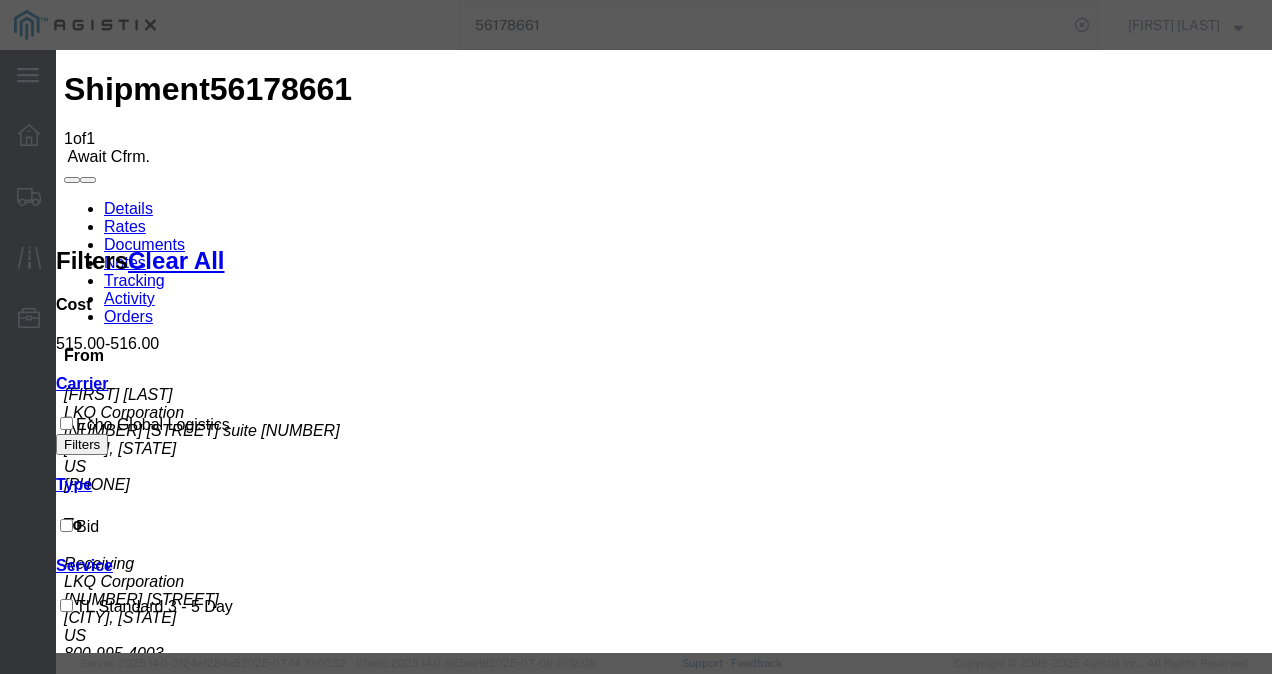 drag, startPoint x: 445, startPoint y: 292, endPoint x: 454, endPoint y: 285, distance: 11.401754 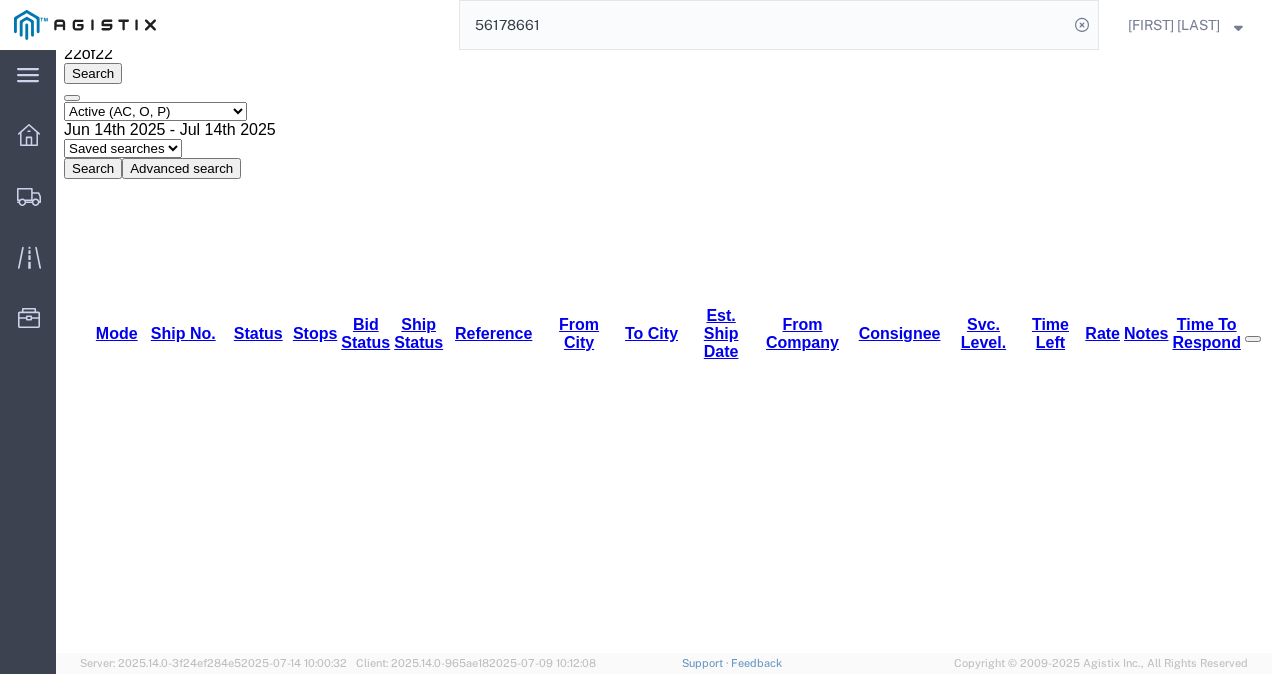 scroll, scrollTop: 0, scrollLeft: 0, axis: both 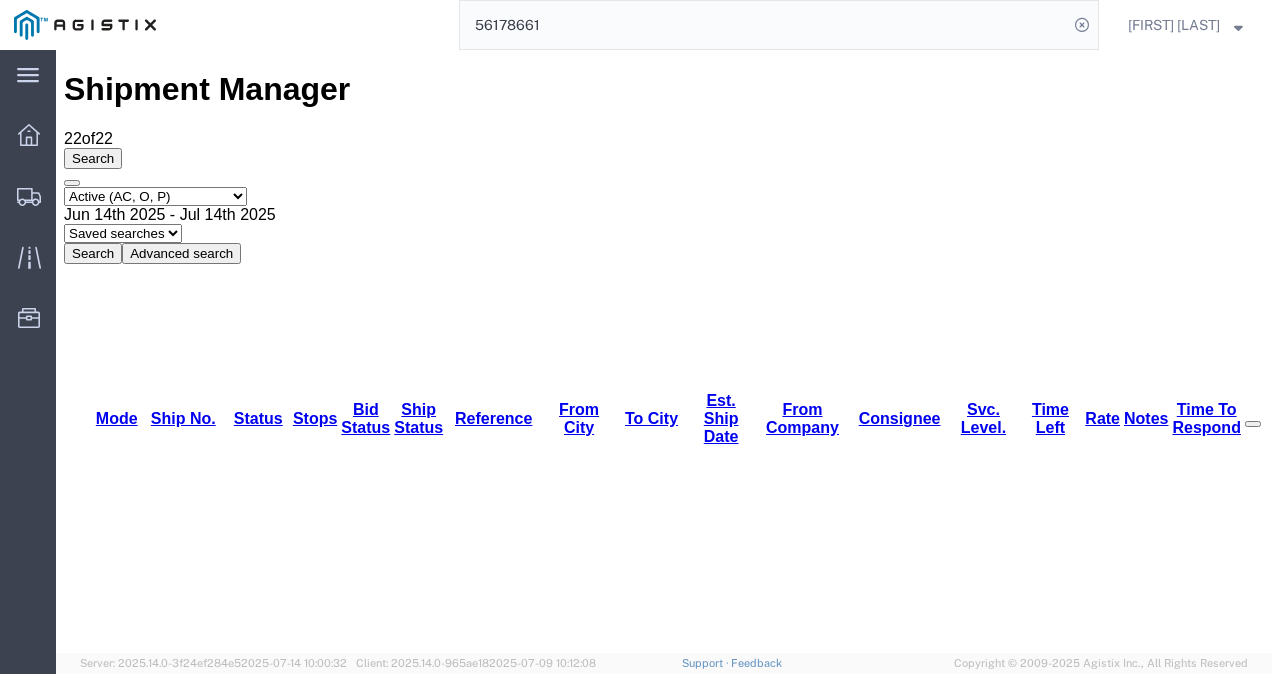 click on "56178661" 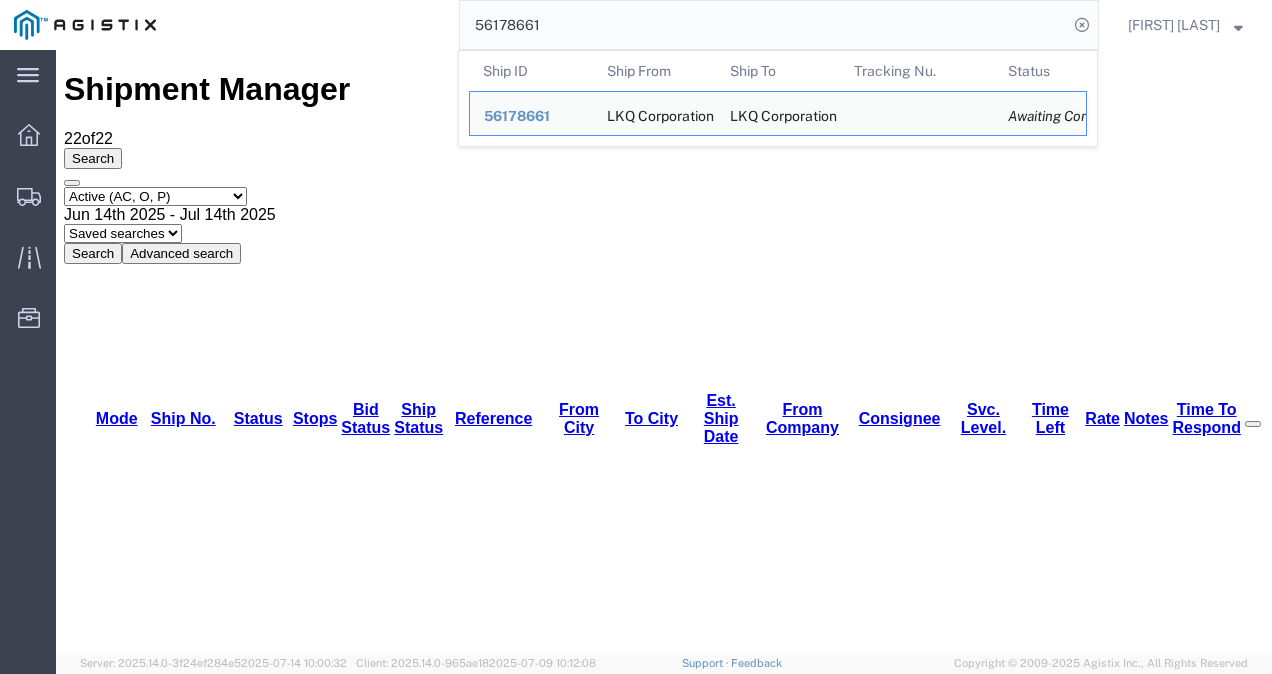 click on "56178661" 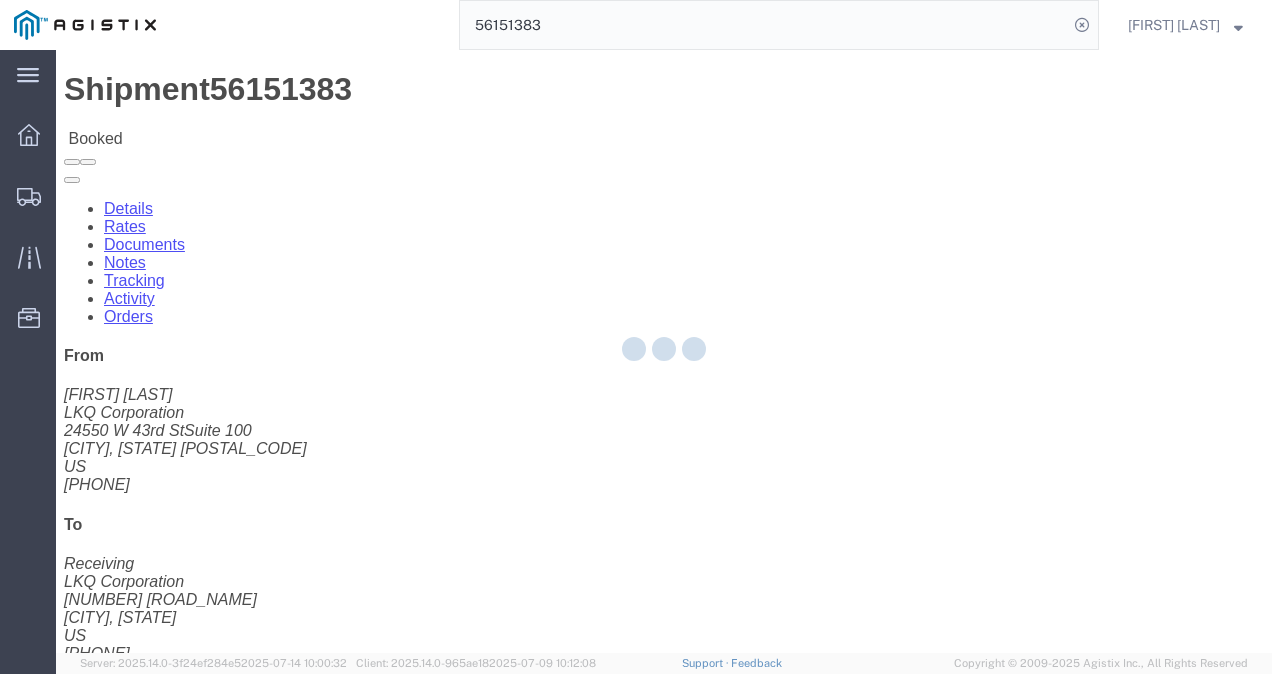click 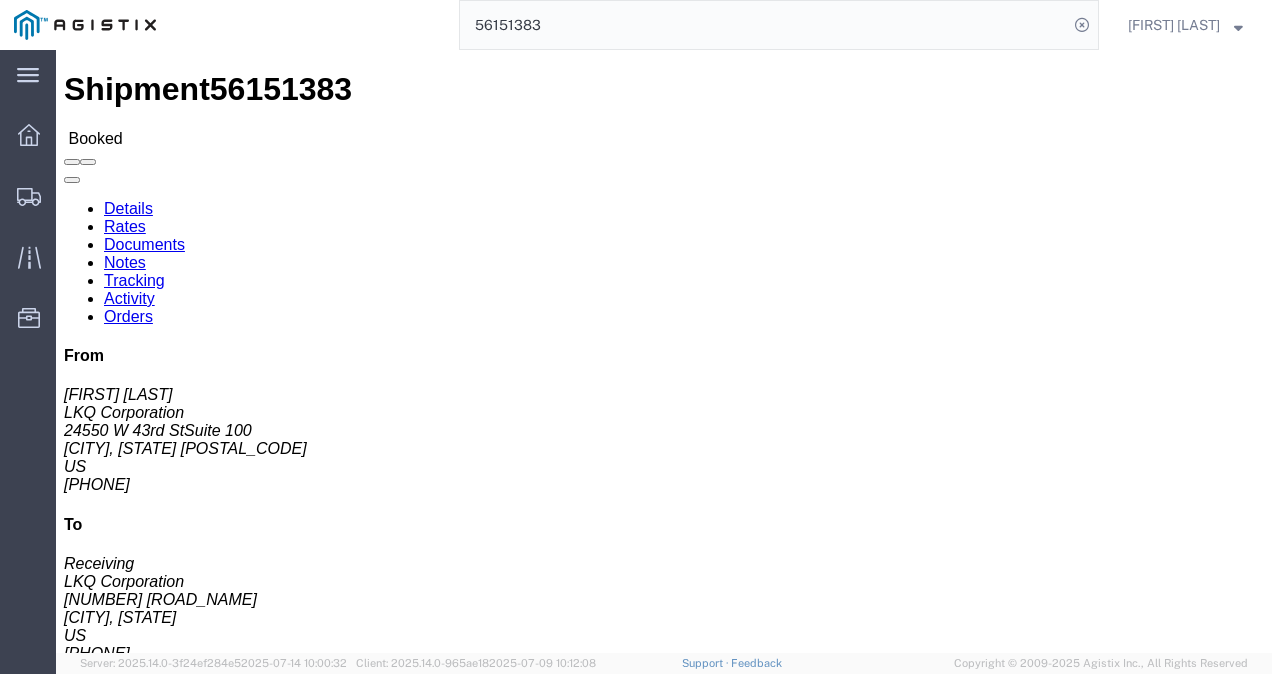 drag, startPoint x: 498, startPoint y: 298, endPoint x: 432, endPoint y: 184, distance: 131.72699 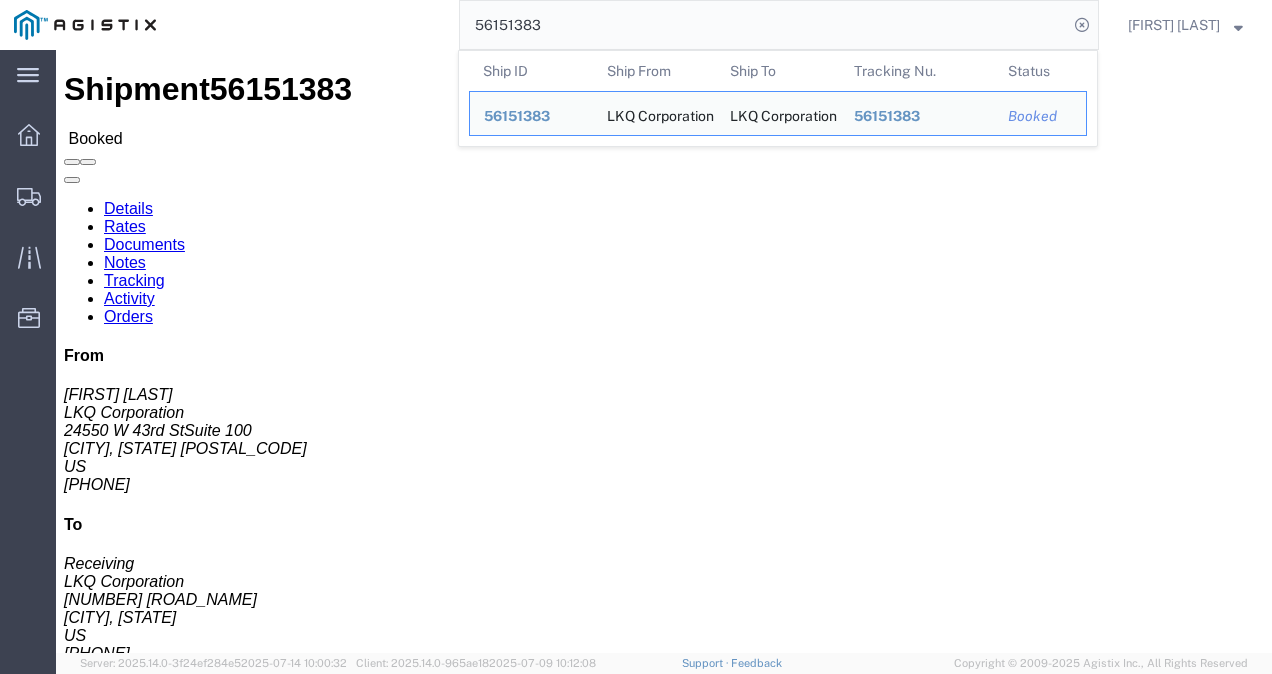 click on "56151383" 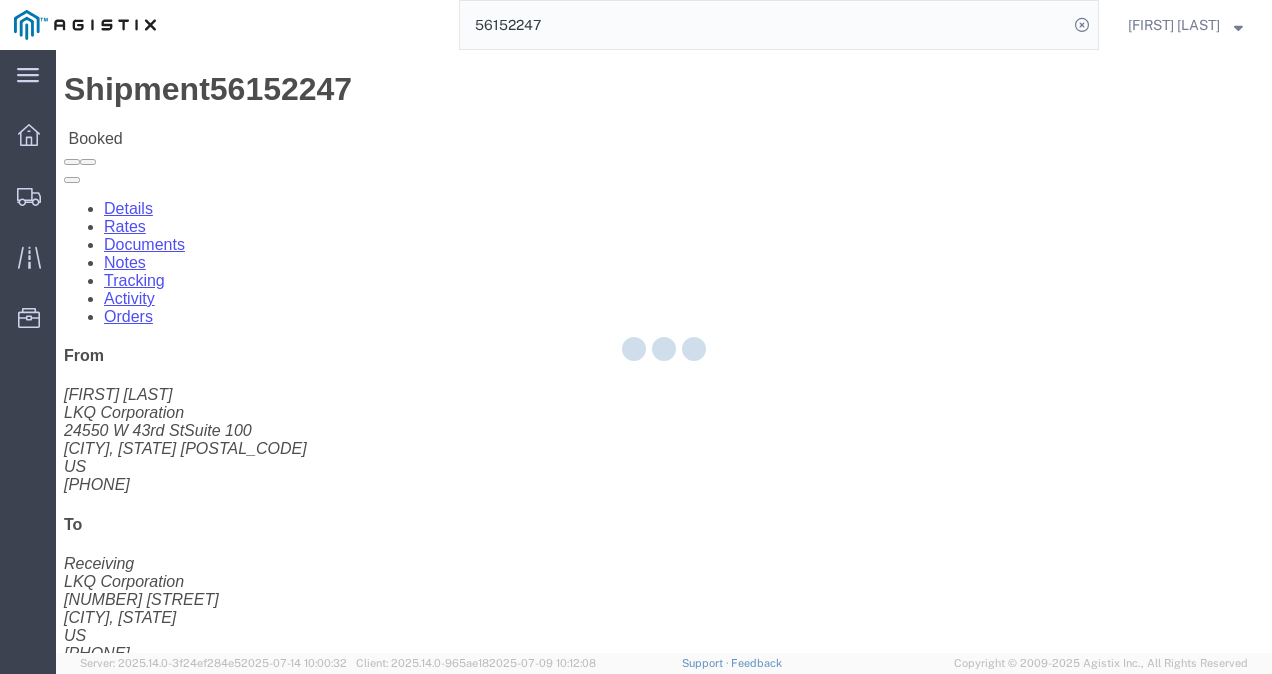 click 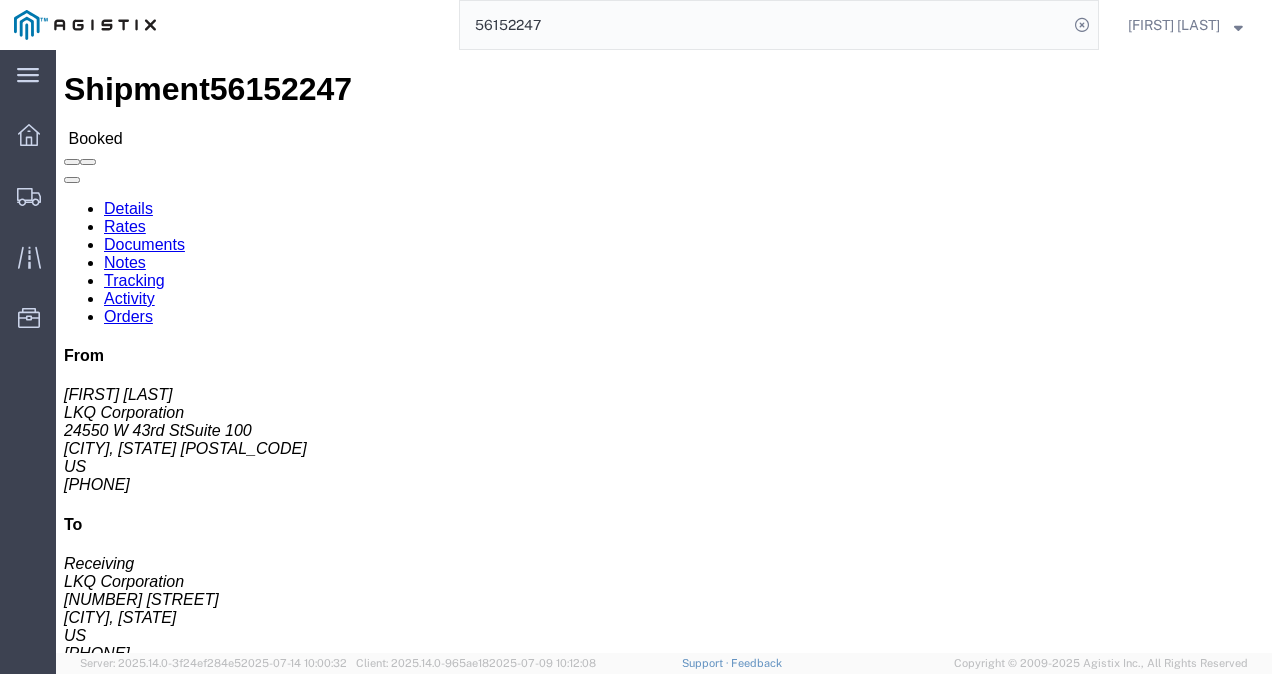 click on "Rates" 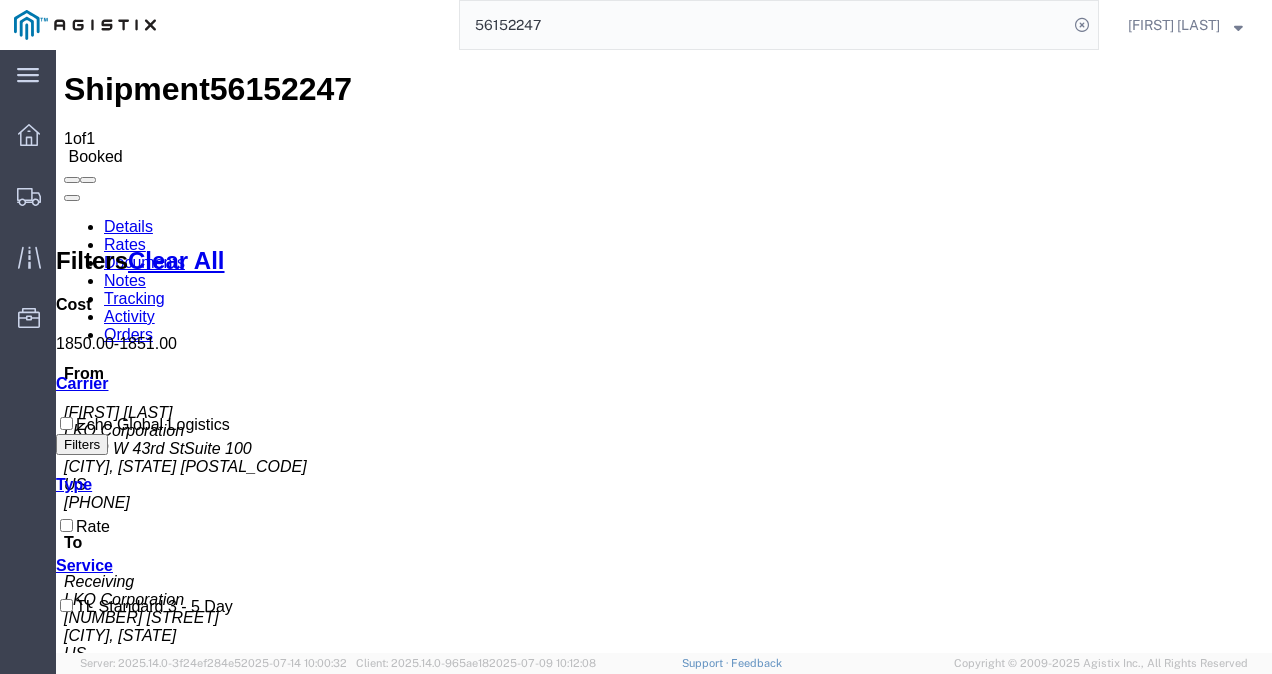 click on "Shipment  56152247 1
of
1   Booked Details Rates Documents Notes Tracking Activity Orders From Margaret I. Harris LKQ Corporation 24550 W 43rd StSuite 100 Shawnee, KS 66226 US 660-233-3026 To Receiving LKQ Corporation 580 Joe Tamplin Blvd Macon, GA 31217 US 478-746-5164 Other details Reference #: 56152247 Ship Date/Time: 07/11/2025 Mode: Truckload Created By: Agistix Truckload Services Created By Email:
offline_notificatio...
Carrier Information Tracking No: 56152247 Contact Name: Kenneth Tatum Contact Phone: 6150000000 Service Level: TL Standard 3 - 5 Day Carrier: Echo Global Logistics Transit status: Awaiting Pick-Up Please fix the following errors Rates Filter Filters Clear All Cost 1850.00  -
1851.00 Transit Days Carrier   Echo Global Logistics Filters Type   Rate Service   TL Standard 3 - 5 Day Search: Carrier Service Estimated Transit Transit Days Type Cost Confirm Echo Global Logistics TL Standard 3 - 5 Day Rate 1,850.00 USD To" at bounding box center [664, 936] 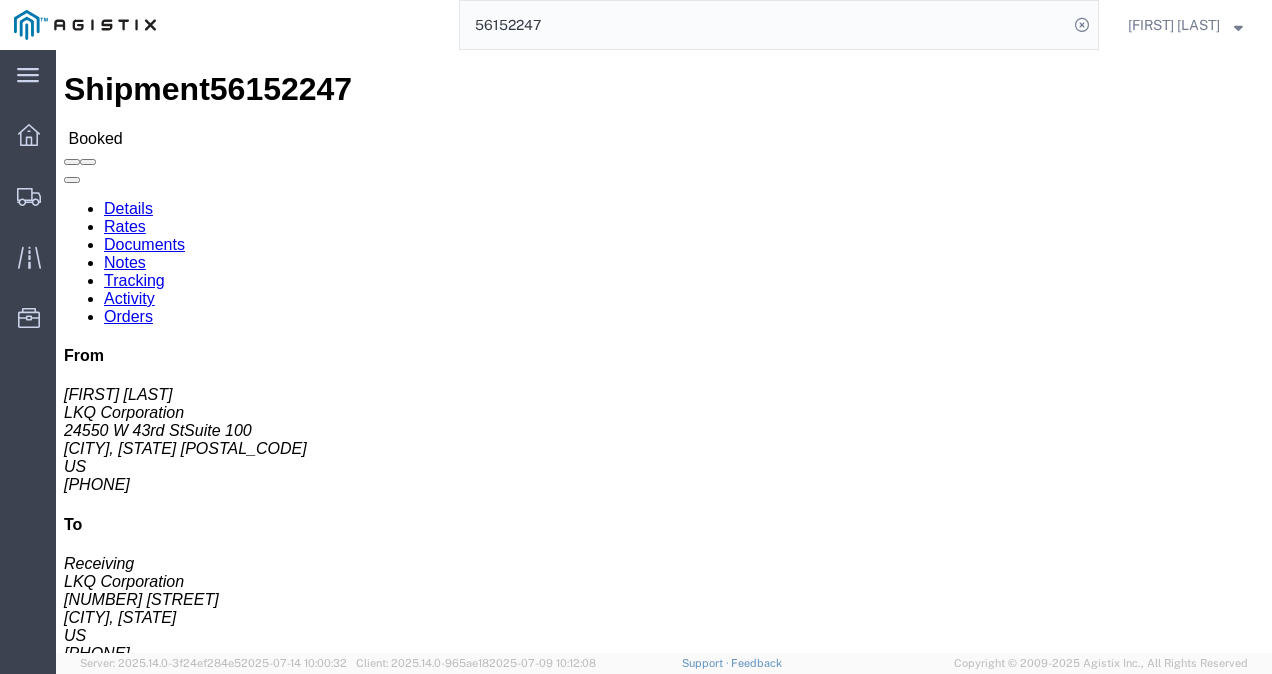 click on "Routing & Vehicle Information" 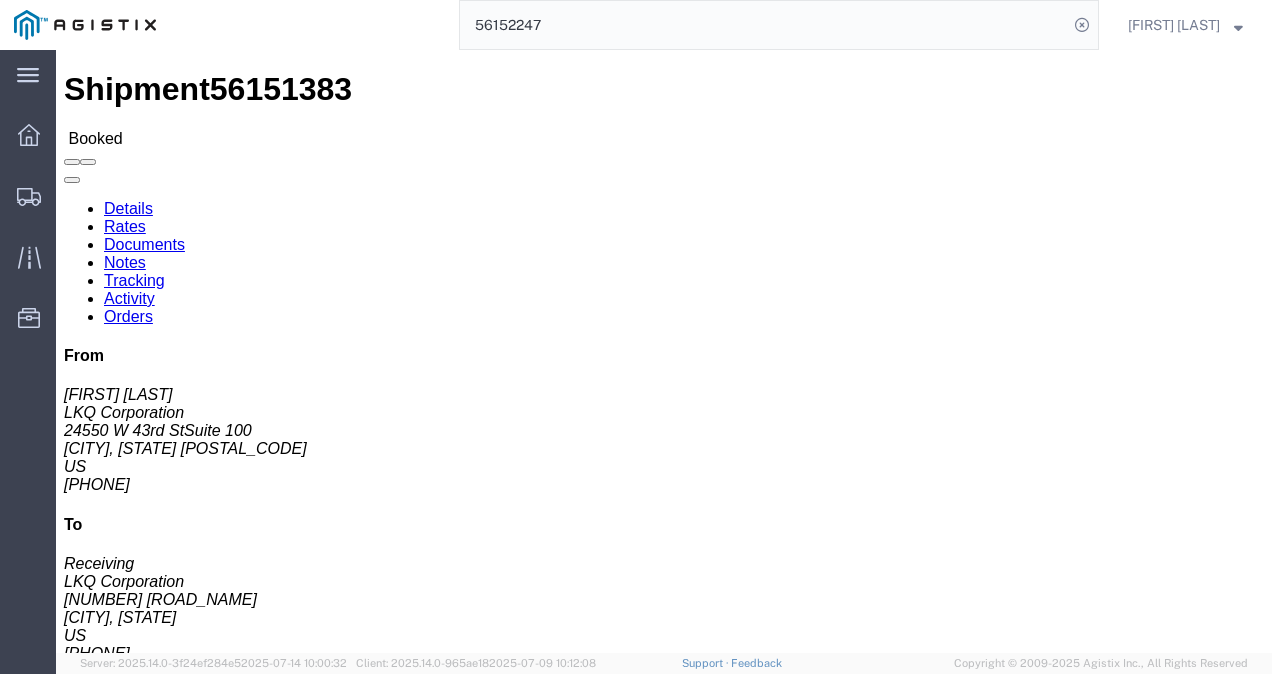 drag, startPoint x: 562, startPoint y: 449, endPoint x: 396, endPoint y: 274, distance: 241.20738 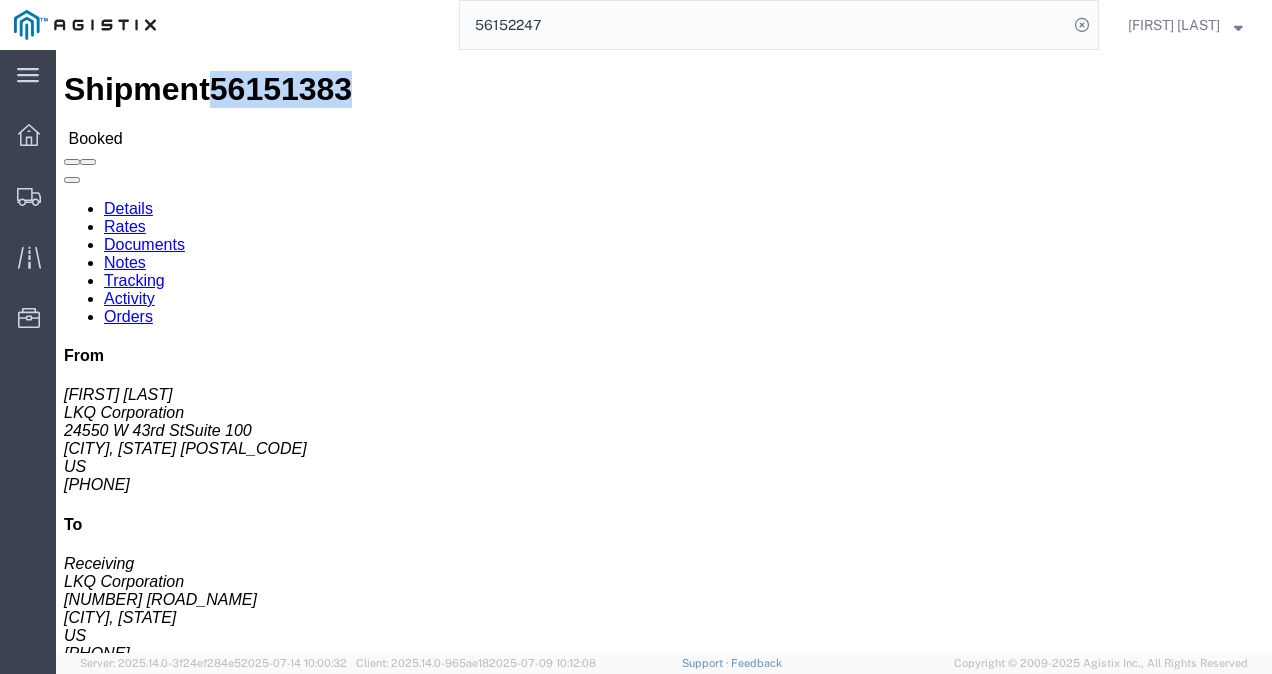click on "56151383" 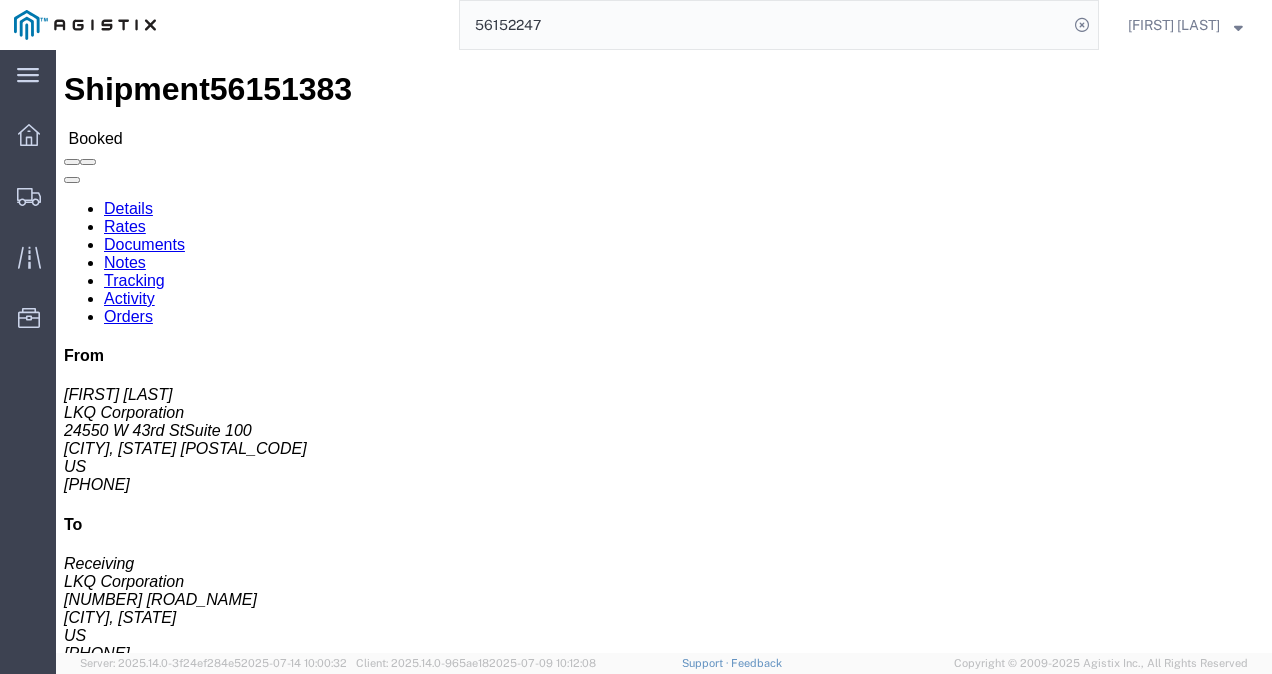 drag, startPoint x: 590, startPoint y: 313, endPoint x: 601, endPoint y: 348, distance: 36.687874 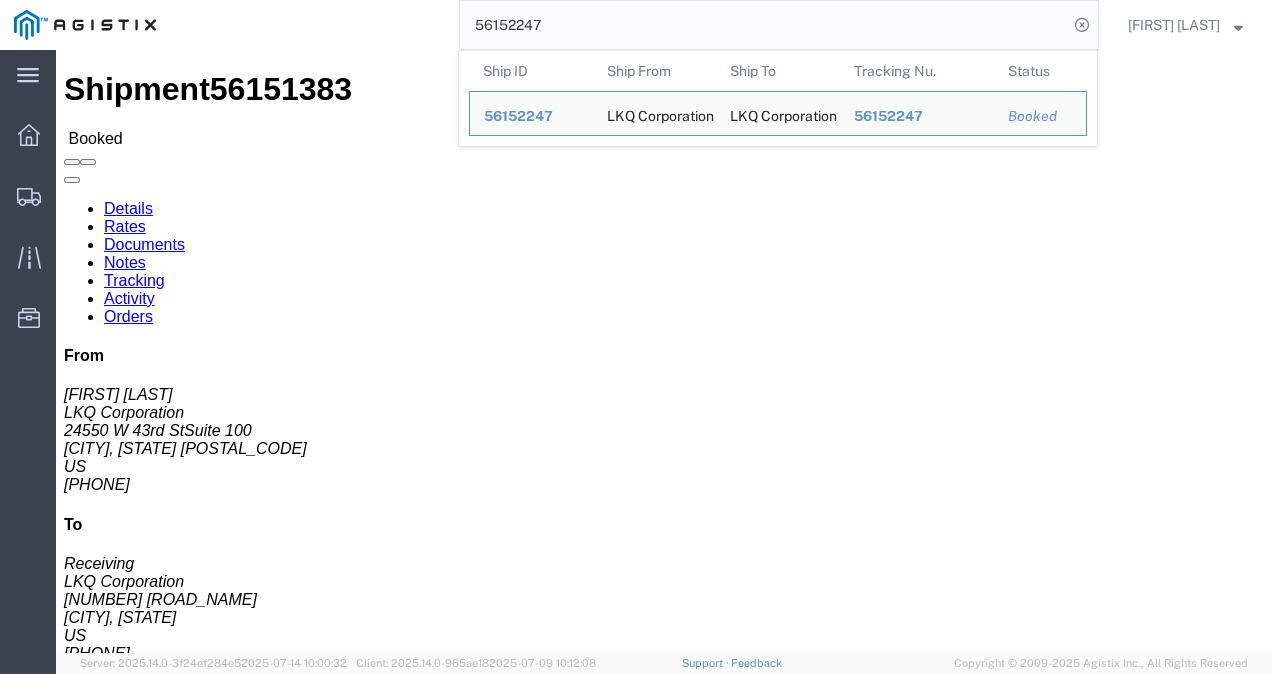 click on "56152247" 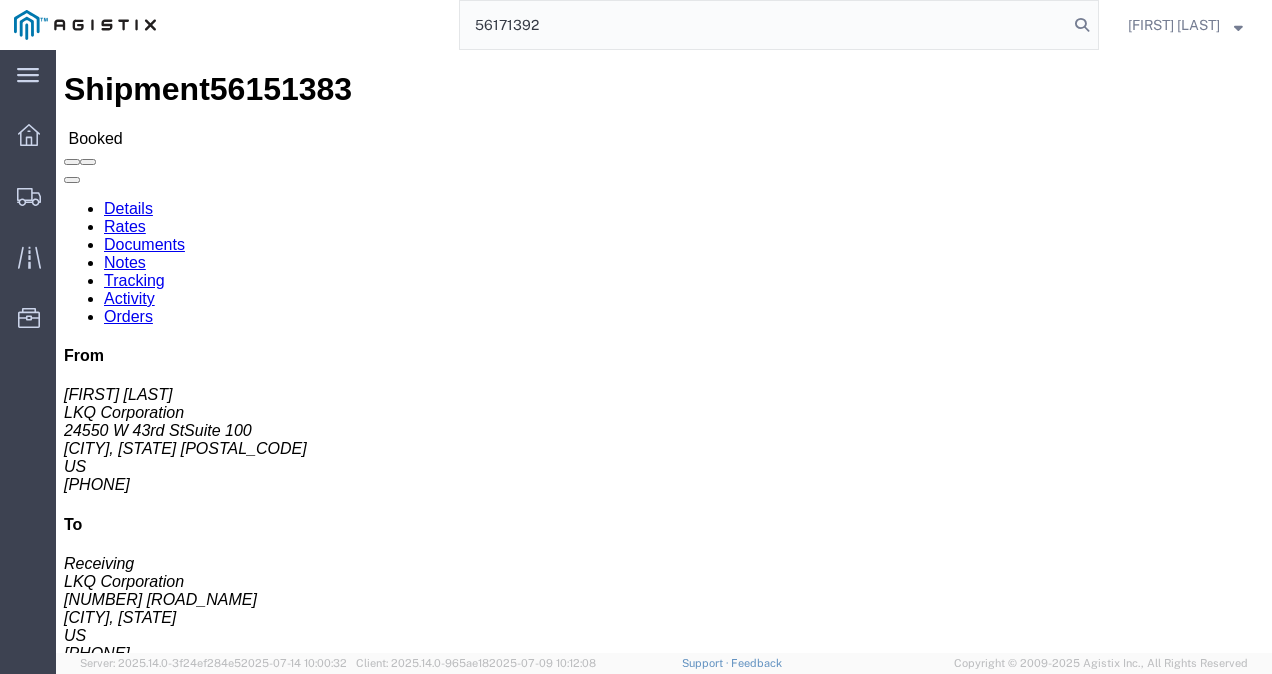type on "56171392" 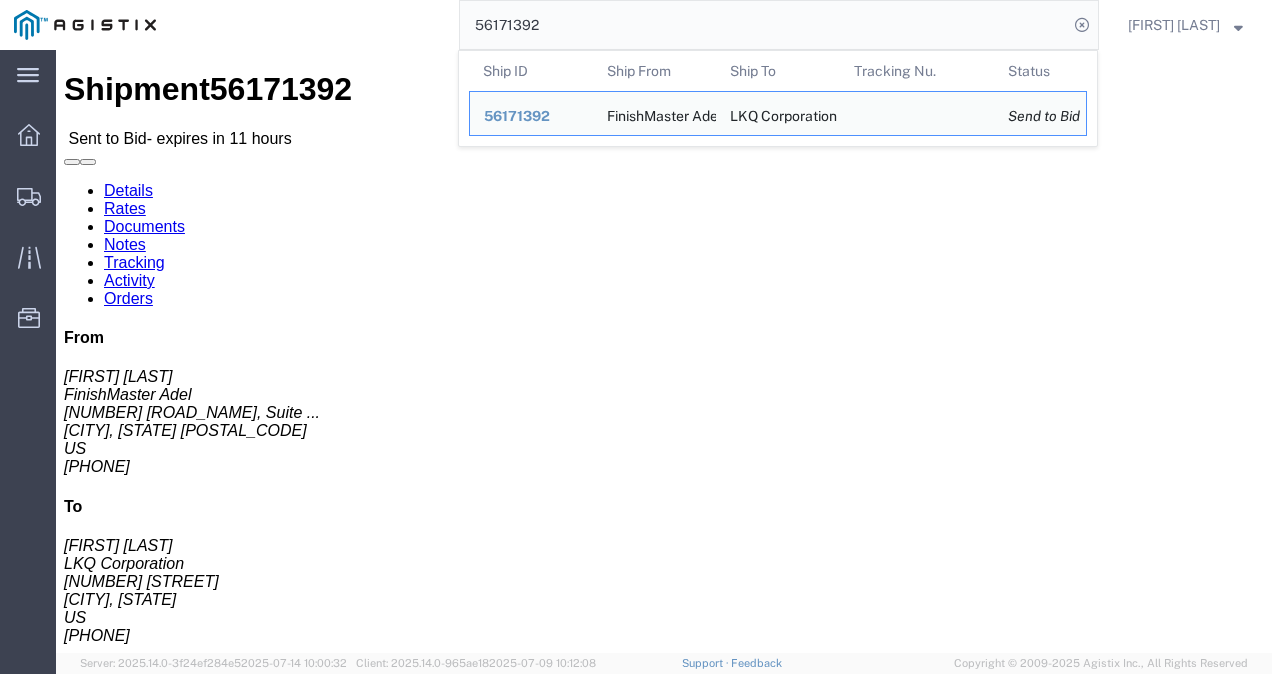 click on "Routing & Vehicle Information" 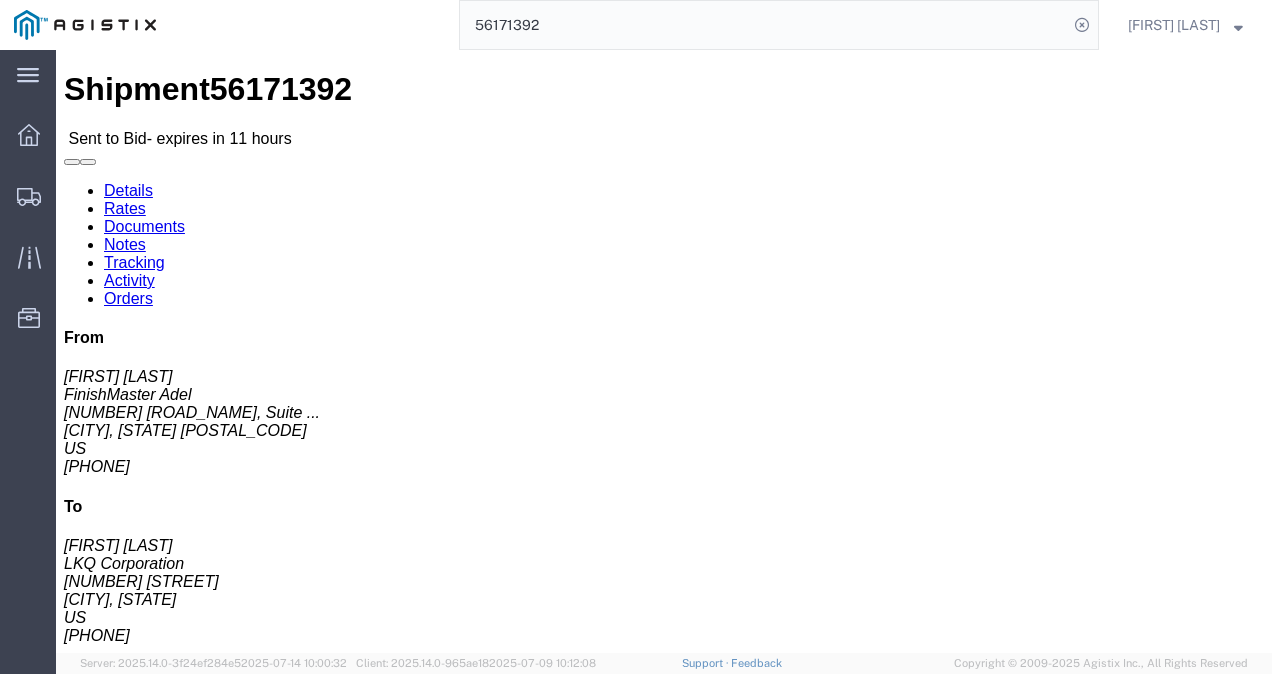 click on "Routing & Vehicle Information" 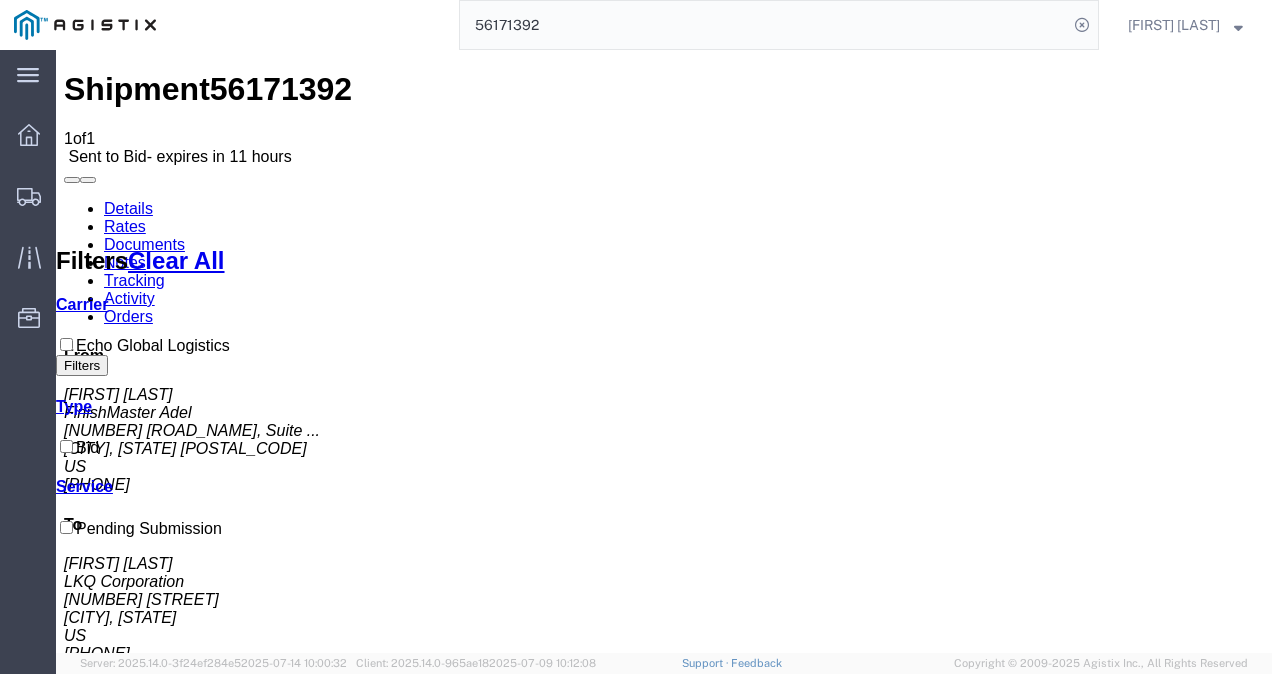 click on "No Bid" at bounding box center [716, 1461] 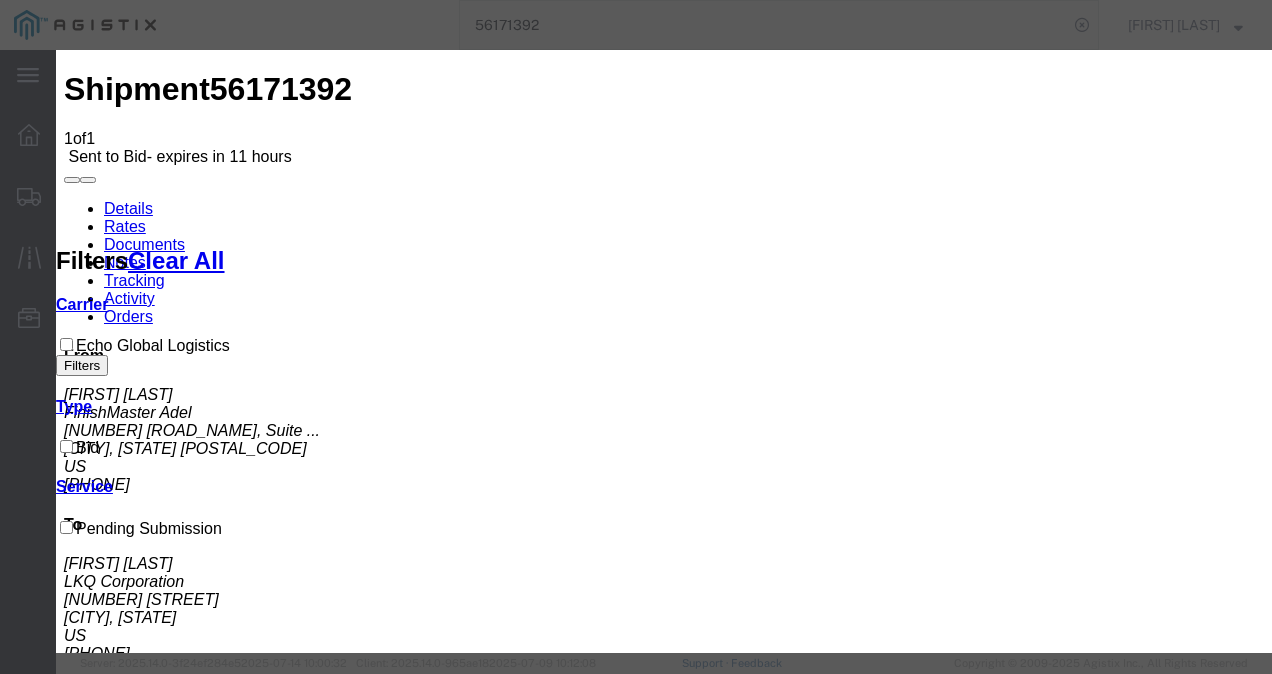 drag, startPoint x: 358, startPoint y: 228, endPoint x: 355, endPoint y: 239, distance: 11.401754 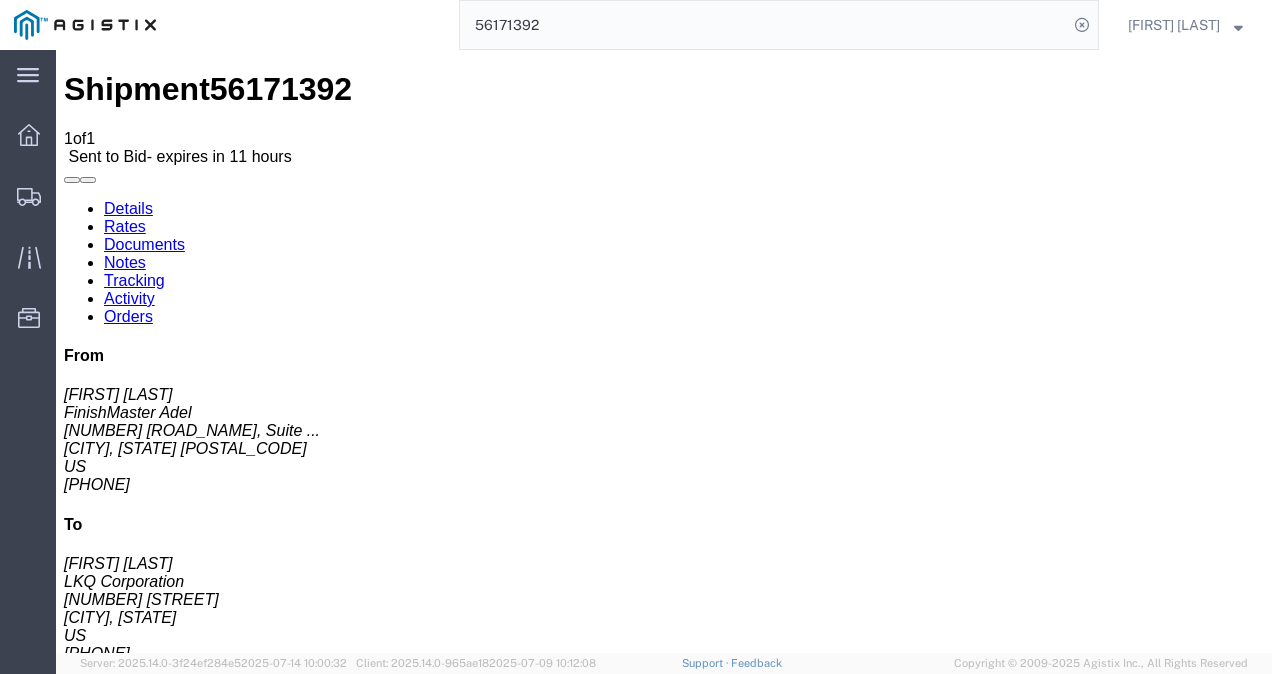 click on "Shipment  56171392 1
of
1   Sent to Bid  - expires in 11 hours Details Rates Documents Notes Tracking Activity Orders From Joseph Huewitt FinishMaster Adel 315 Industrial Park Dr.Suite ...
Adel, GA 31620 US 3374232388 To Reese Coley LKQ Corporation 1700 Westgate Pkwy SW Atlanta, GA 30336 US 423-322-2335 Other details Reference #: 56171392 Ship Date/Time: 07/15/2025 Mode: Truckload Created By: Agistix Truckload Services Created By Email:
offline_notificatio...
Carrier Information Tracking No:  Contact Name:  Contact Phone:  Service Level:  Carrier: N/A Transit status:  Please fix the following errors Rates Filter Filters Clear All Cost  -
Transit Days Filters Carrier Service Estimated Transit Transit Days Type Cost Confirm Echo Global Logistics TL Standard 3 - 5 Day 3-5 Day Economy Bid 1,151.01 USD Please fix the following errors You can enter multiple email addresses To              Enter Email Address            Send" at bounding box center (664, 1011) 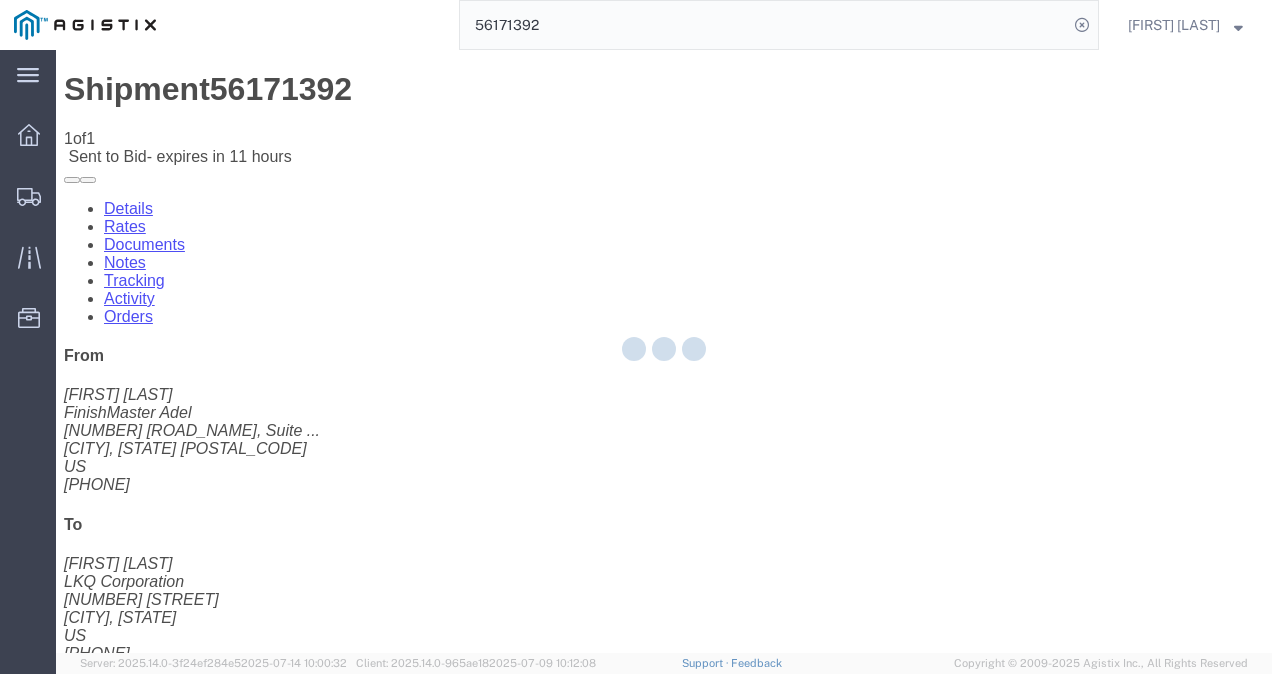 select on "4622" 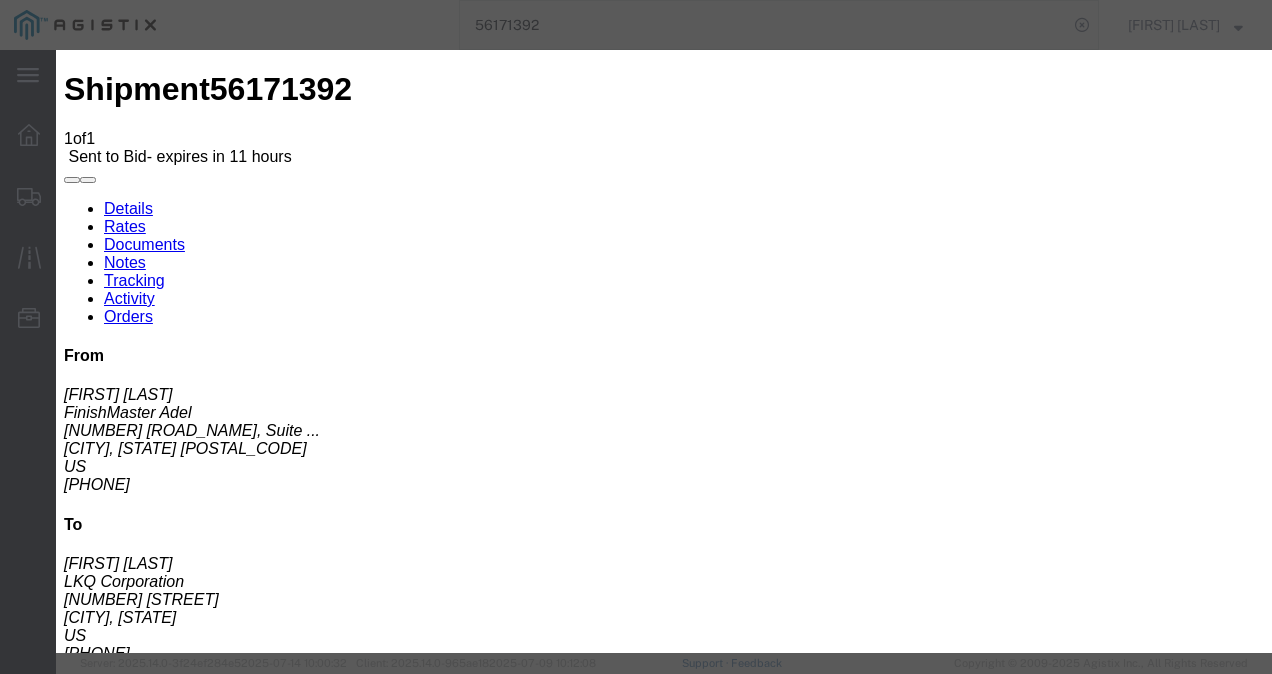 click on "haga -
Echo Global Logistics -
TL Standard 3 - 5 Day" 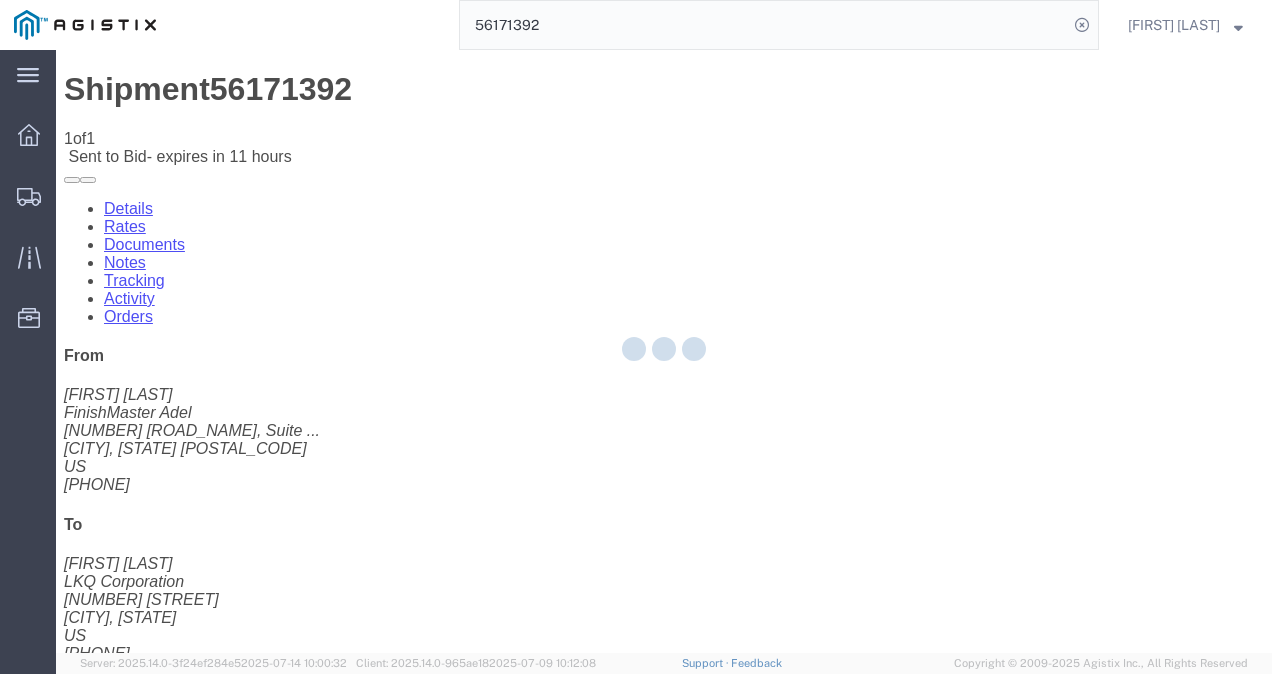 select on "4622" 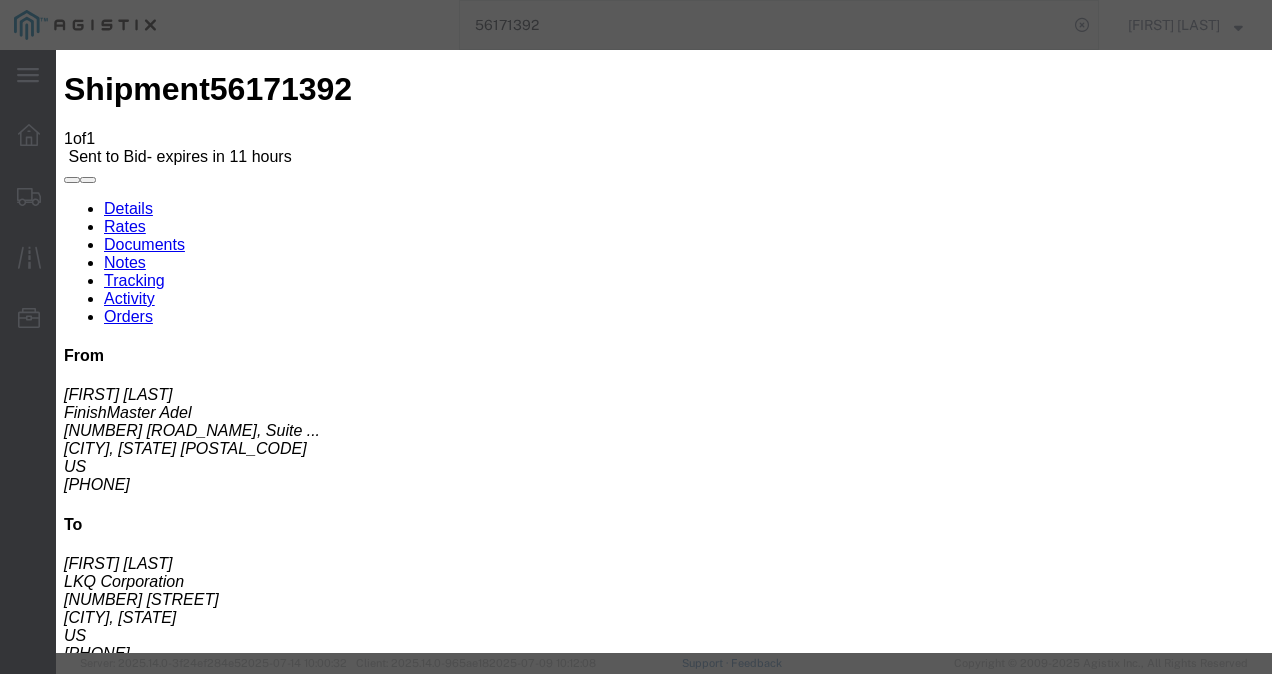 click on "Document Accept
HAZMAT REQUIRED
Accept Terms" 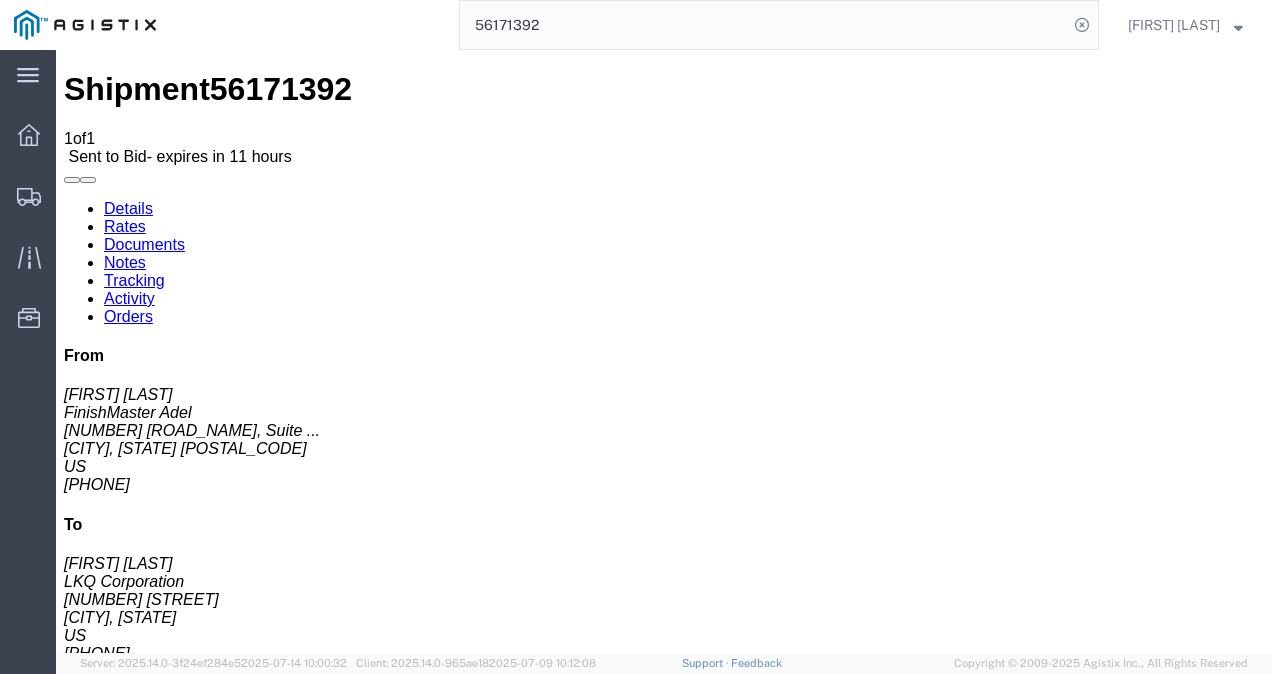 click on "Shipment Detail
Ship From
FinishMaster Adel (Joseph Huewitt) 3486 315 Industrial Park Dr. Suite 200 Adel, GA 31620 United States 3374232388 huewittjoseph@gmail.com
Ship To
LKQ Corporation (Reese Coley) 3064 1700 Westgate Pkwy SW Atlanta, GA 30336 United States 423-322-2335
Pickup & Delivery Dates
07/15/2025  08:00
-
07/15/2025  14:00
Edit Date and Time
Pickup Date:
Pickup Start Date Pickup Start Time Pickup Open Date and Time
Jul 15 2025 8:00 AM
Pickup Close Date Pickup Close Time
Pickup Close Date and Time
Jul 15 2025 2:00 PM
Delivery by Date
Delivery Start Date Delivery Start Time
Deliver Open Date and Time
Deliver Close Date Deliver Close Time
Deliver Close Date and Time" 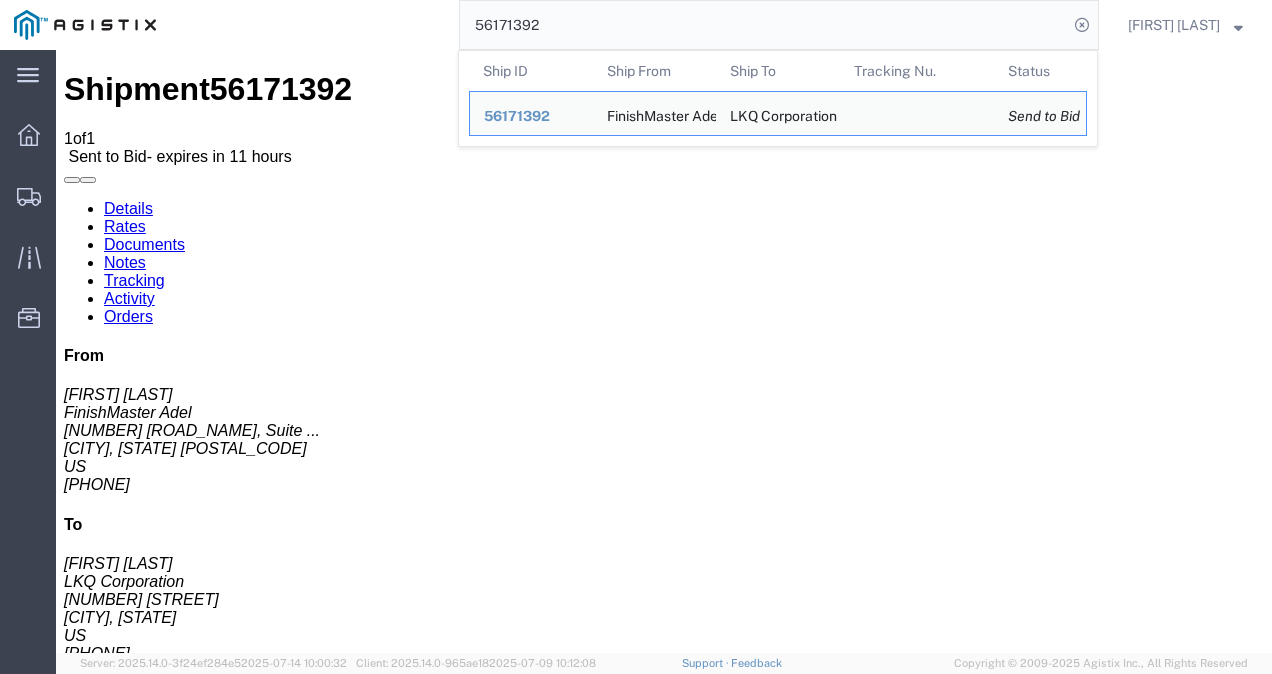 click on "56171392" 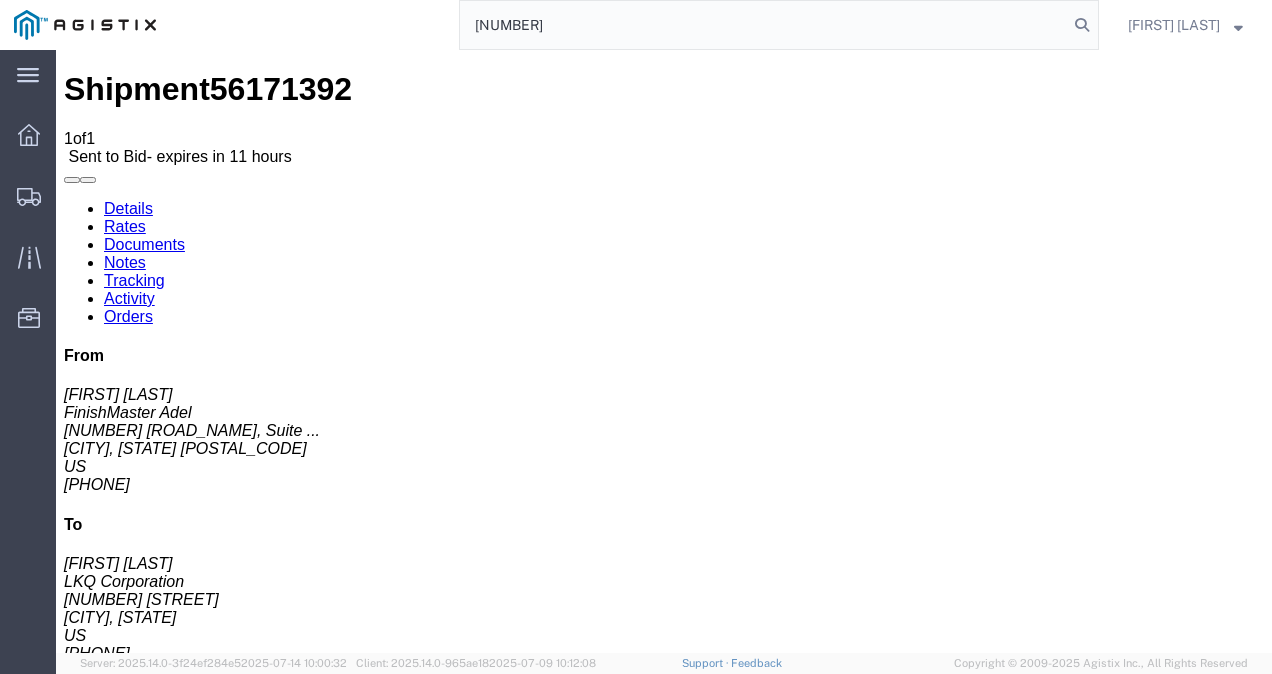 type on "[NUMBER]" 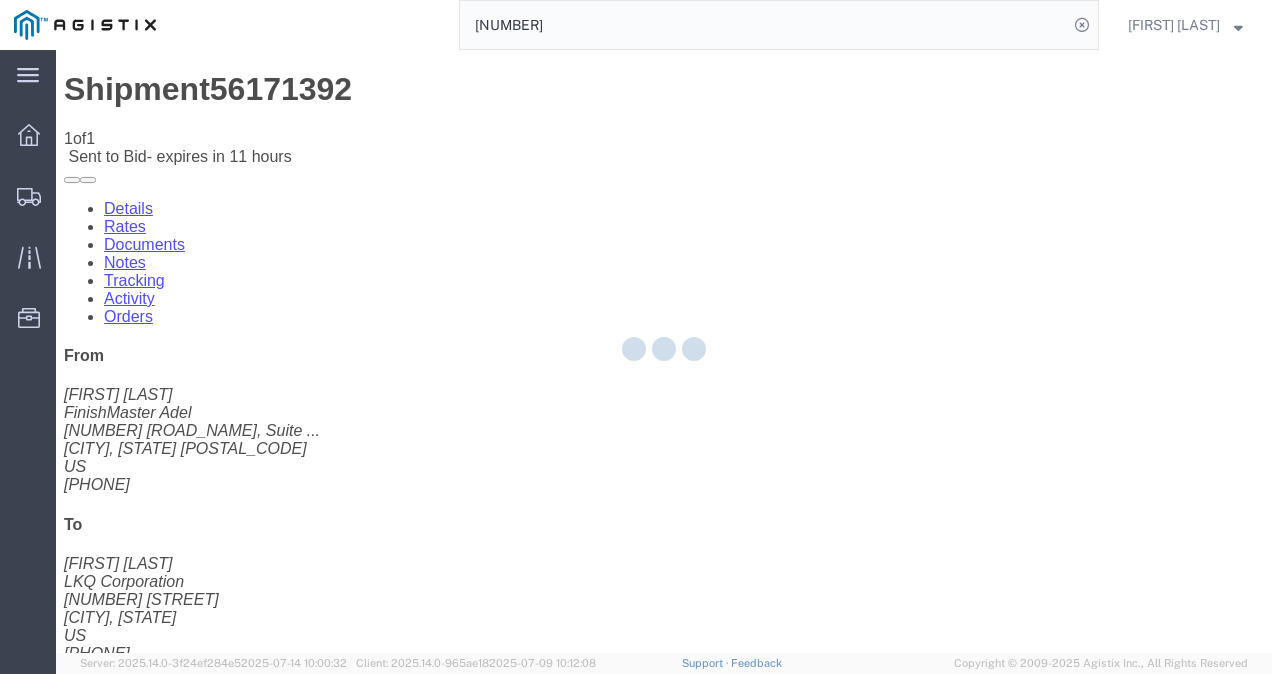 drag, startPoint x: 687, startPoint y: 454, endPoint x: 778, endPoint y: 601, distance: 172.88725 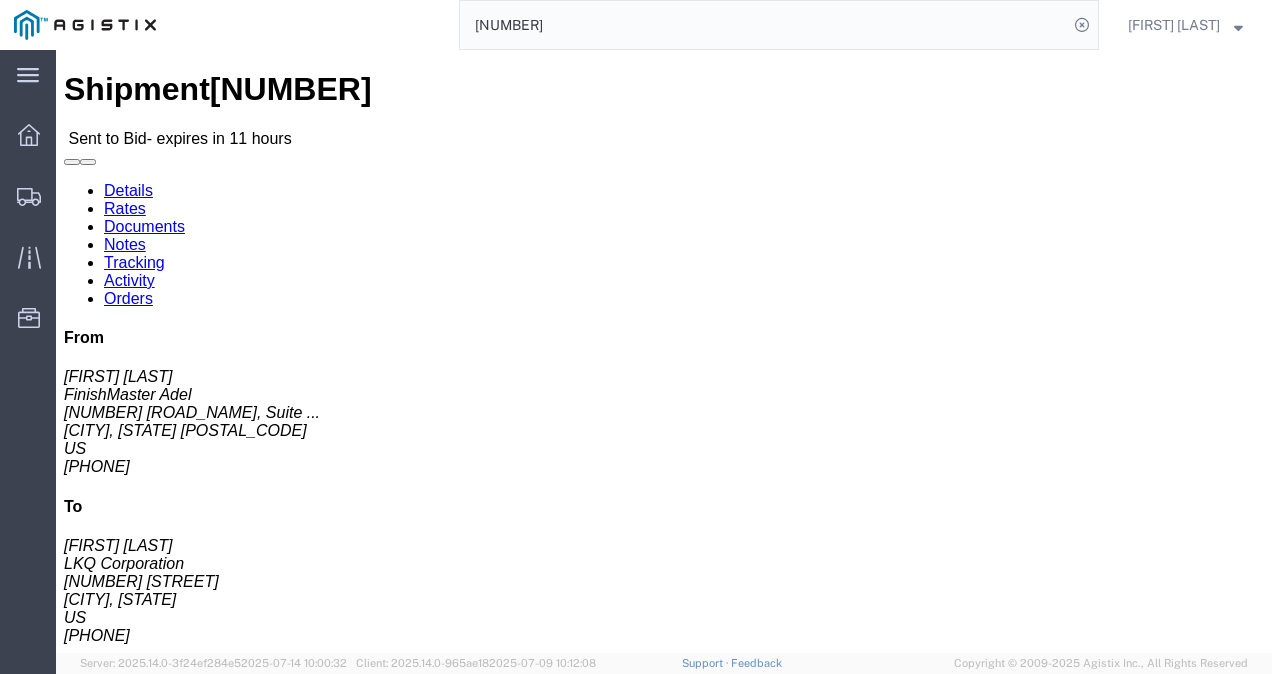 click on "Routing & Vehicle Information" 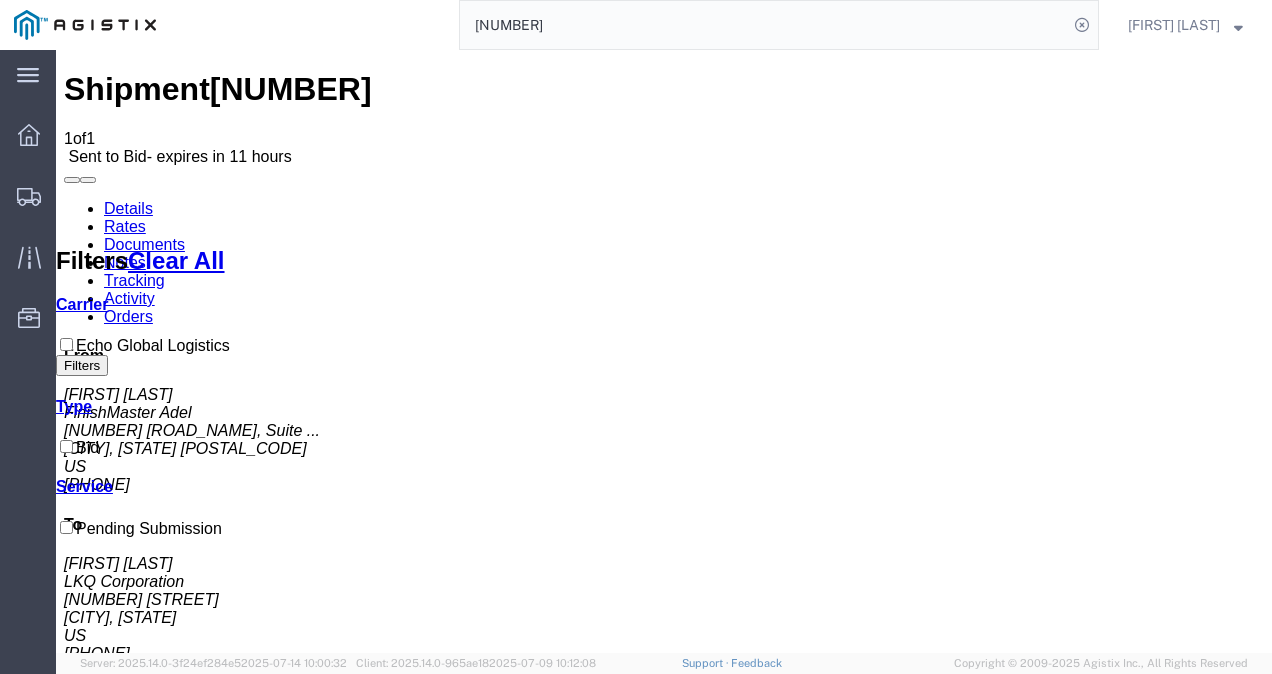 click on "No Bid" at bounding box center [716, 1461] 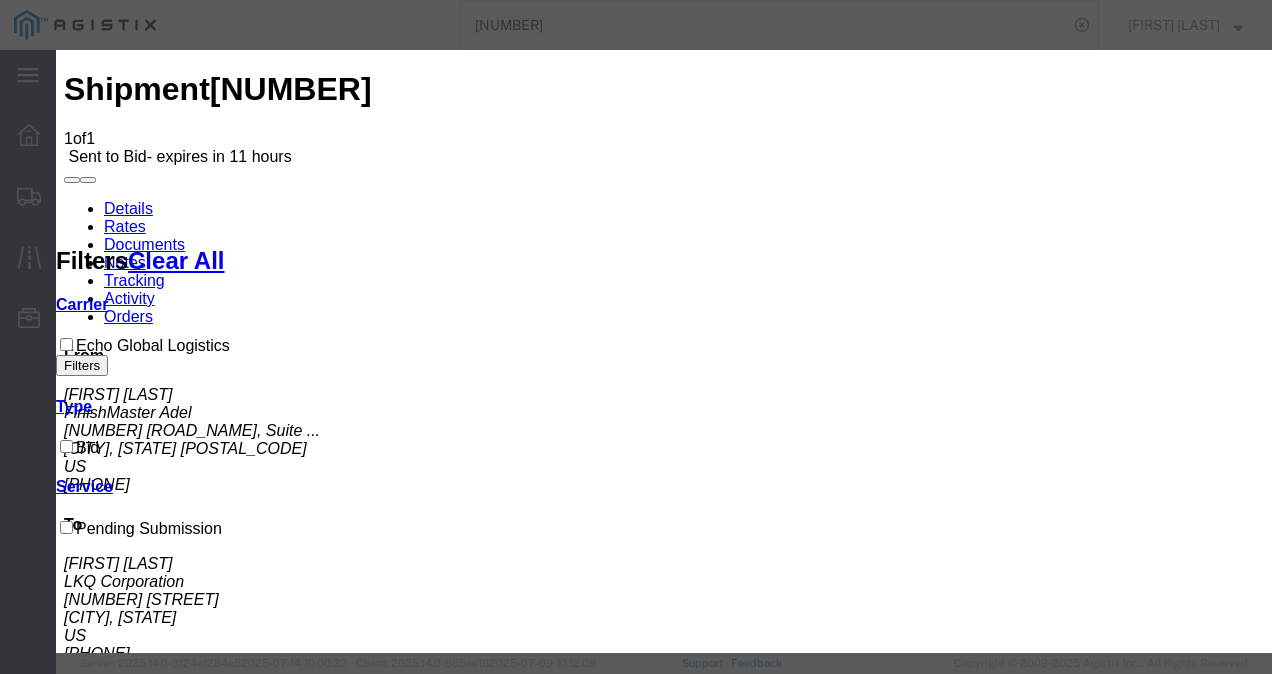 click on "Select Echo Global Logistics" at bounding box center [139, 2470] 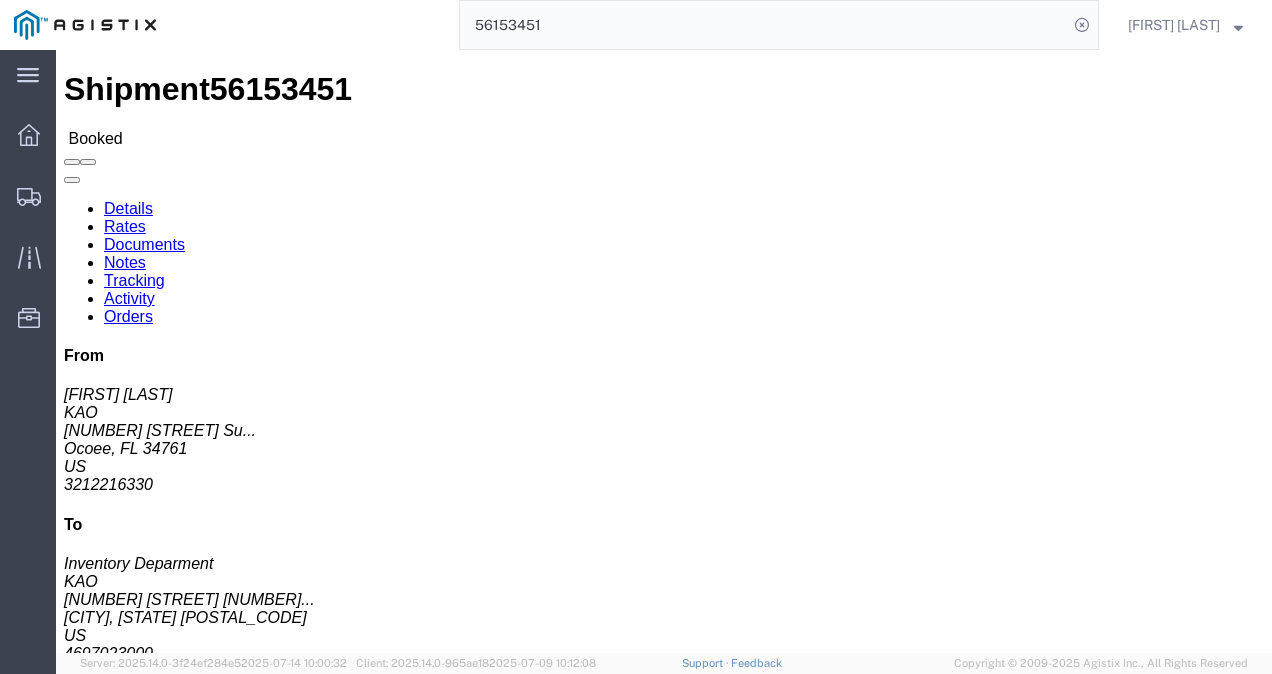 scroll, scrollTop: 0, scrollLeft: 0, axis: both 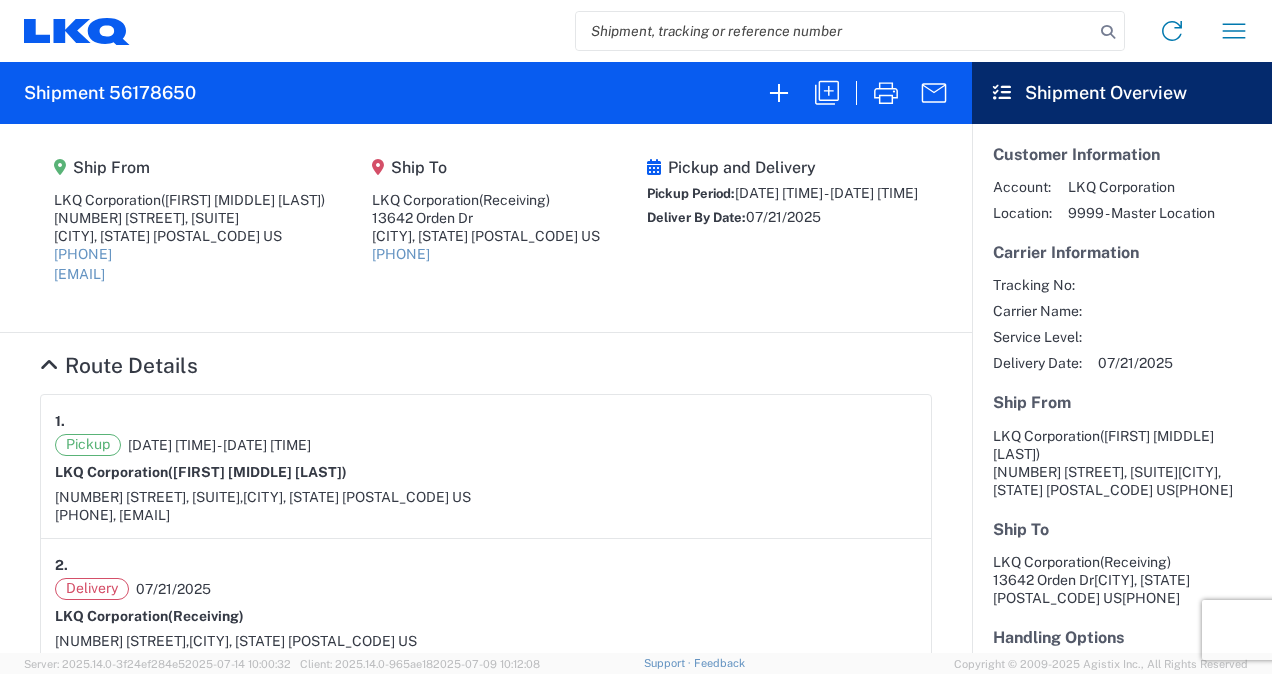 click on "Pickup  [DATE] [TIME] - [DATE] [TIME]" at bounding box center (486, 445) 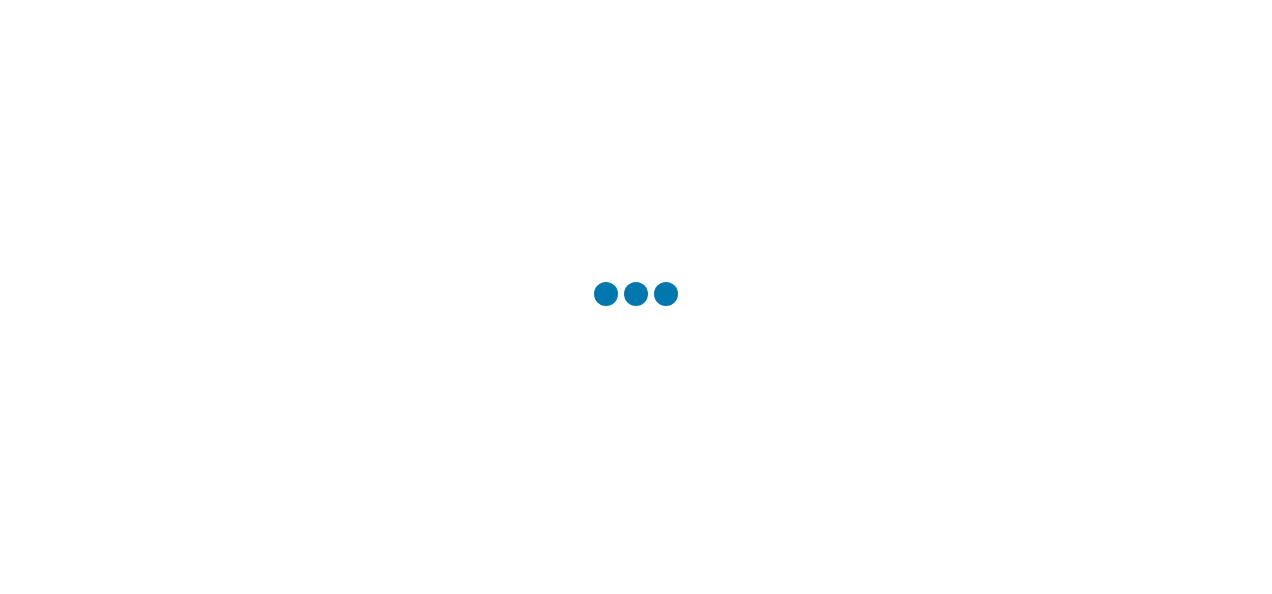 scroll, scrollTop: 0, scrollLeft: 0, axis: both 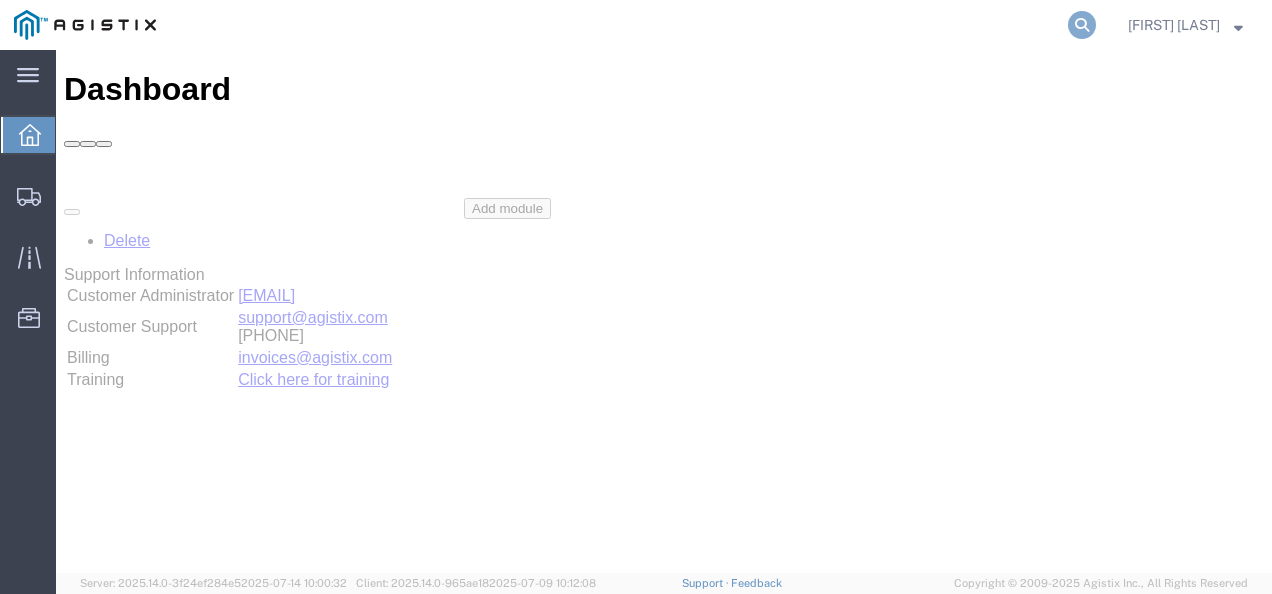 click 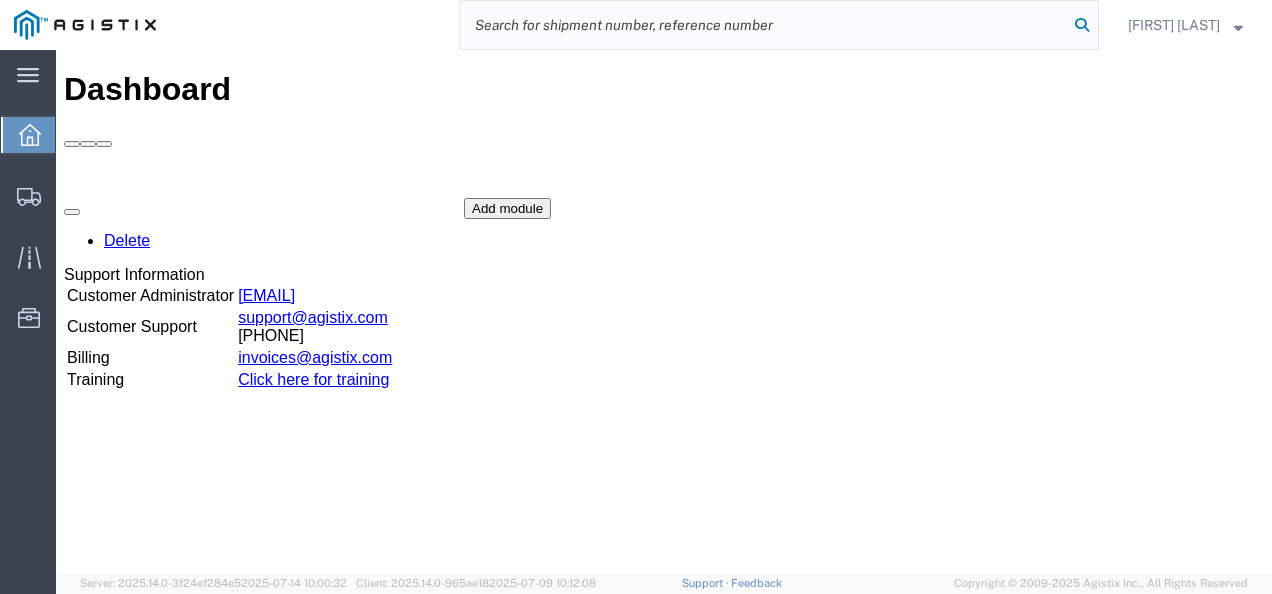 paste on "[NUMBER]" 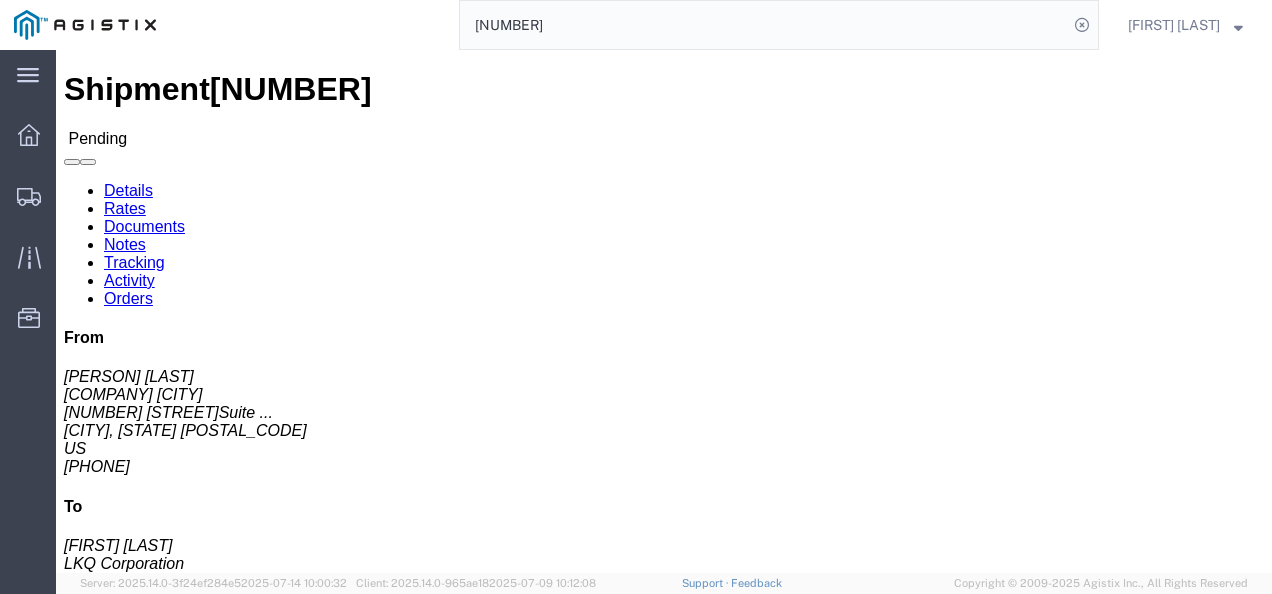 click on "Details Rates Documents Notes Tracking Activity Orders" 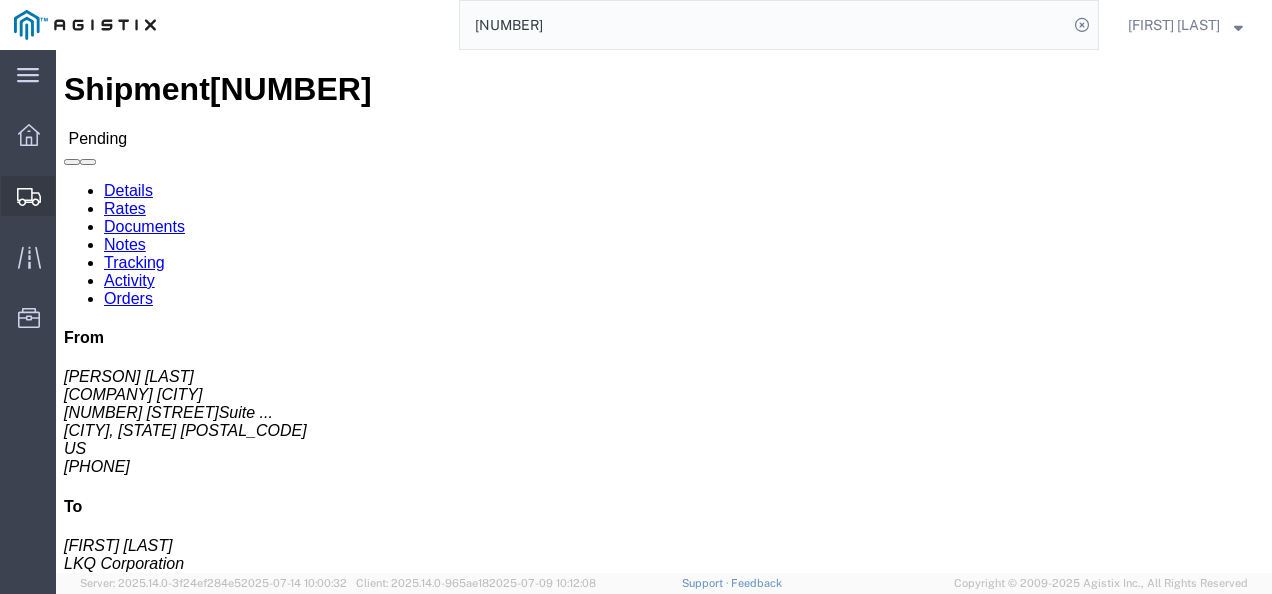 click on "Shipments" 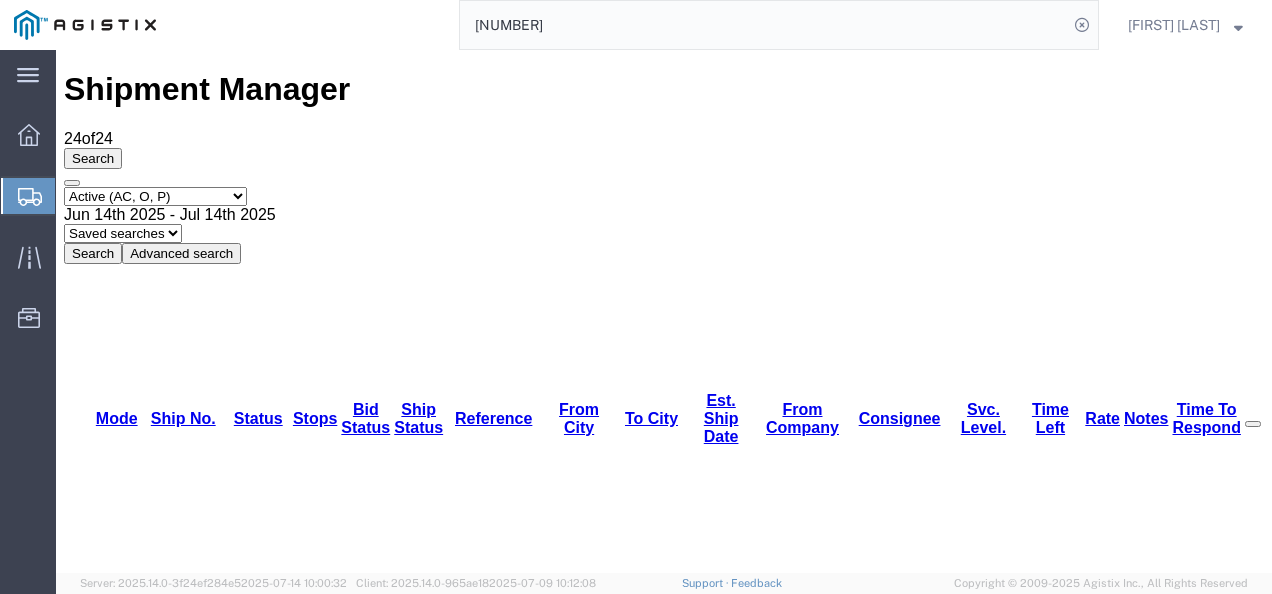 click on "56171392" at bounding box center [161, 3164] 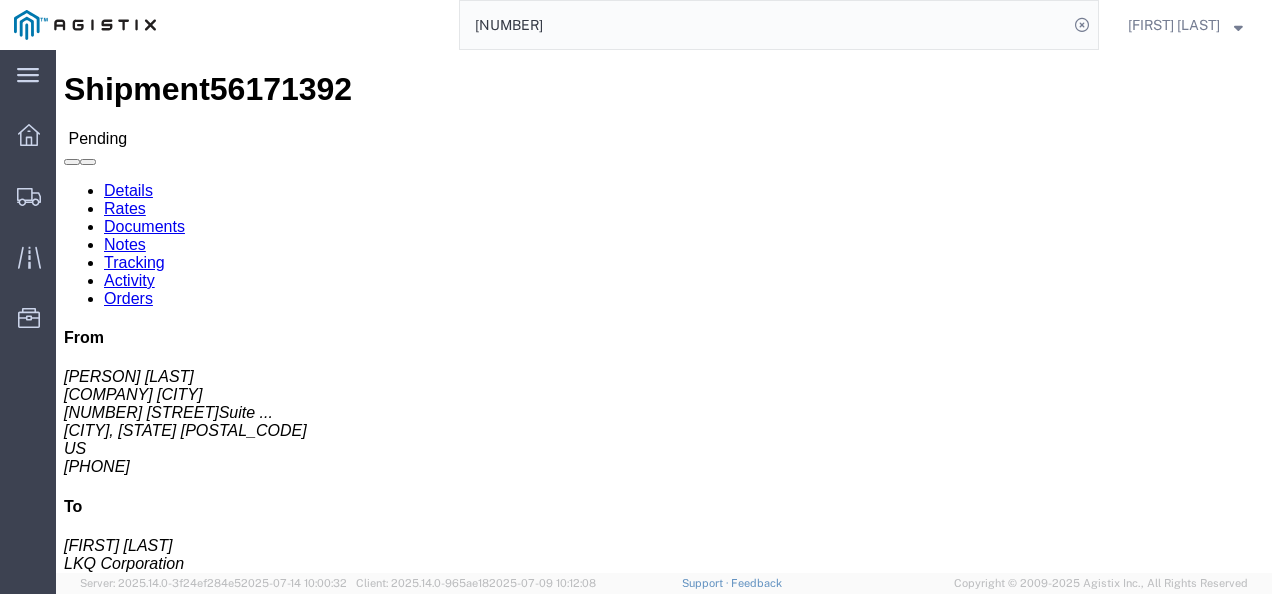 click on "Shipment Detail
Ship From [COMPANY] [CITY] ([PERSON]) [NUMBER] [NUMBER] [STREET] [CITY], [STATE] [POSTAL_CODE] [COUNTRY] [PHONE] [EMAIL] Ship To
[COMPANY] ([PERSON]) [NUMBER] [NUMBER] [STREET] [CITY], [STATE] [COUNTRY] [PHONE]
Pickup & Delivery Dates
[MONTH]/[DAY]/[YEAR] [TIME]
-
[MONTH]/[DAY]/[YEAR] [TIME] Edit Date and Time
Pickup Date:
Pickup Start Date Pickup Start Time Pickup Open Date and Time [MONTH] [DAY] [YEAR] [TIME] Pickup Close Date Pickup Close Time
Pickup Close Date and Time
[MONTH] [DAY] [YEAR] [TIME]
Delivery by Date
Delivery Start Date Delivery Start Time
Deliver Open Date and Time
Deliver Close Date Deliver Close Time
Deliver Close Date and Time
Notify carrier of changes
Cancel
Save
Open Time [TIME] Cancel Apply   Close Time [TIME]" 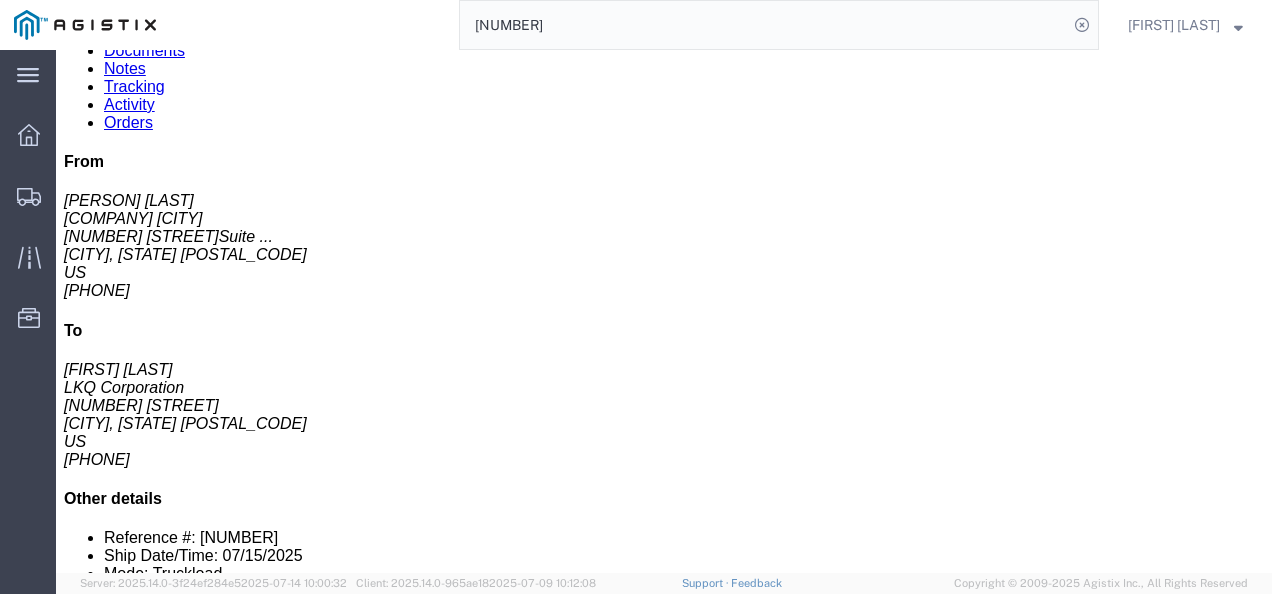 scroll, scrollTop: 0, scrollLeft: 0, axis: both 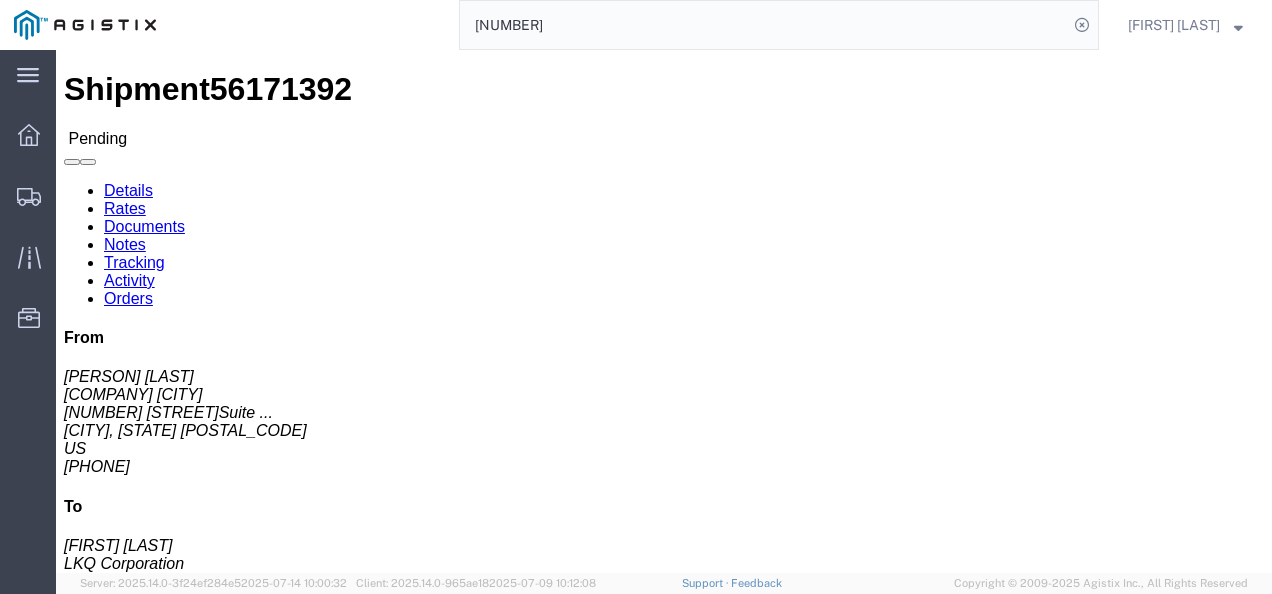 click on "Shipment Detail
Ship From [COMPANY] [CITY] ([PERSON]) [NUMBER] [NUMBER] [STREET] [CITY], [STATE] [POSTAL_CODE] [COUNTRY] [PHONE] [EMAIL] Ship To
[COMPANY] ([PERSON]) [NUMBER] [NUMBER] [STREET] [CITY], [STATE] [COUNTRY] [PHONE]
Pickup & Delivery Dates
[MONTH]/[DAY]/[YEAR] [TIME]
-
[MONTH]/[DAY]/[YEAR] [TIME] Edit Date and Time
Pickup Date:
Pickup Start Date Pickup Start Time Pickup Open Date and Time [MONTH] [DAY] [YEAR] [TIME] Pickup Close Date Pickup Close Time
Pickup Close Date and Time
[MONTH] [DAY] [YEAR] [TIME]
Delivery by Date
Delivery Start Date Delivery Start Time
Deliver Open Date and Time
Deliver Close Date Deliver Close Time
Deliver Close Date and Time
Notify carrier of changes
Cancel
Save
Open Time [TIME] Cancel Apply   Close Time [TIME]" 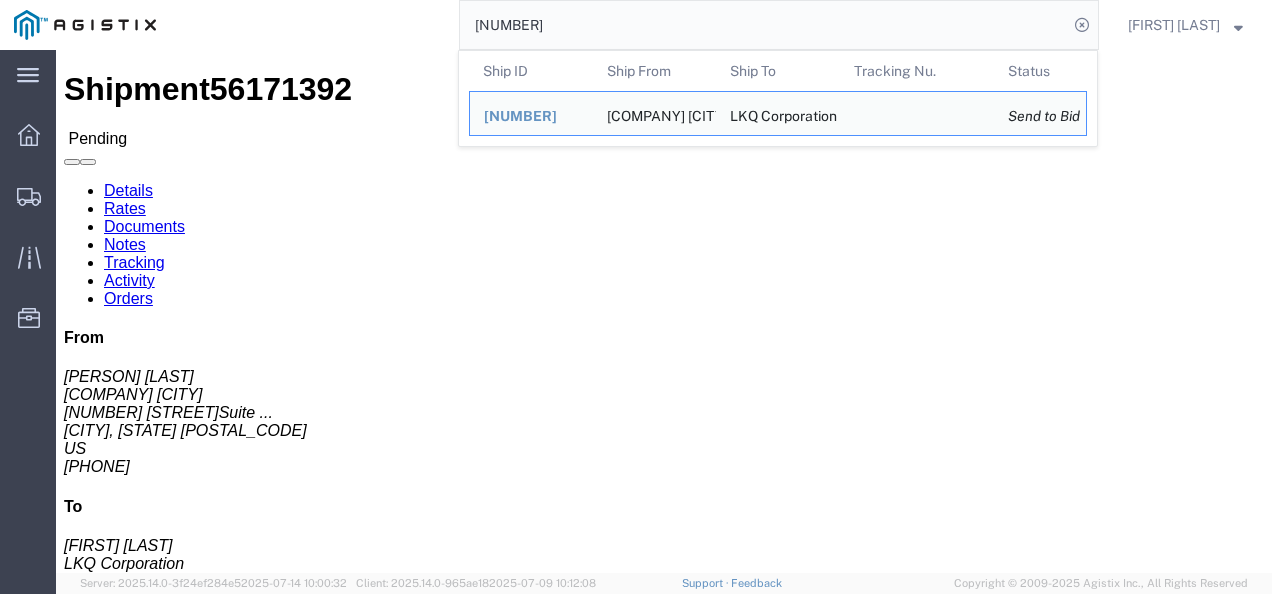 click on "[NUMBER]" 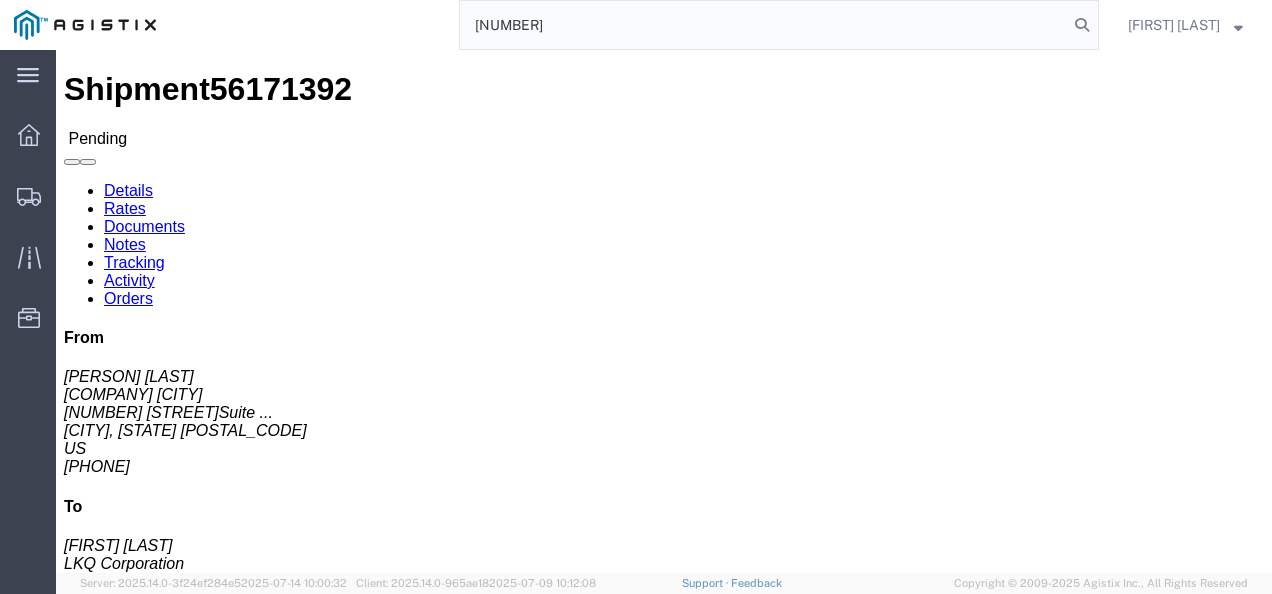 type on "[NUMBER]" 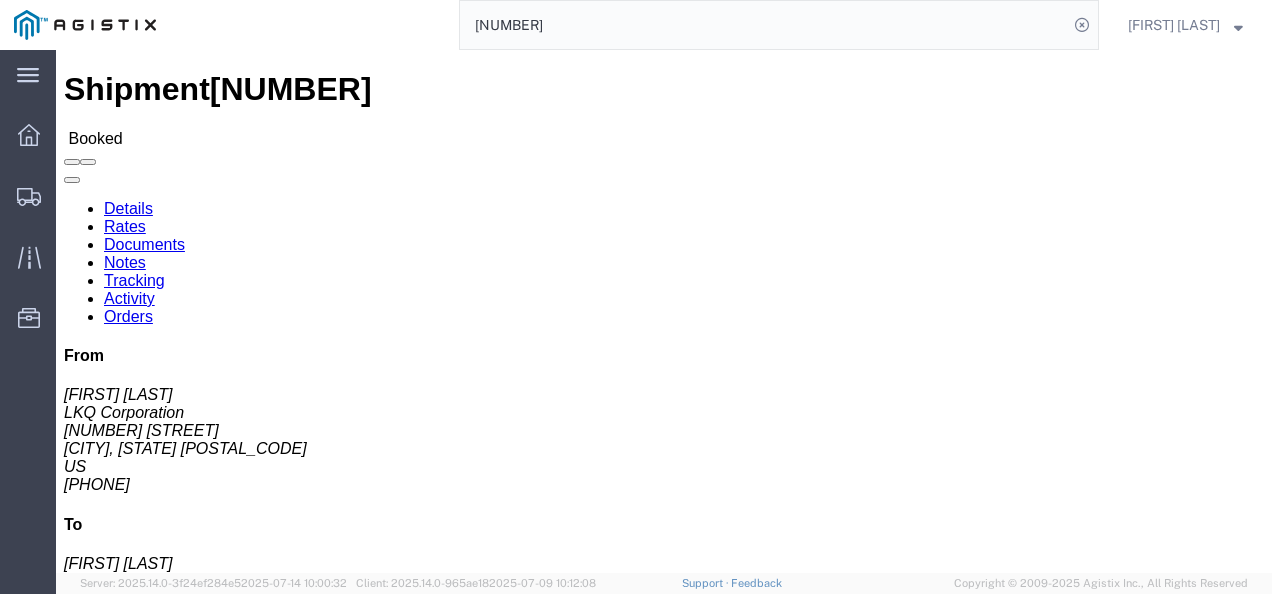 click on "Routing & Vehicle Information" 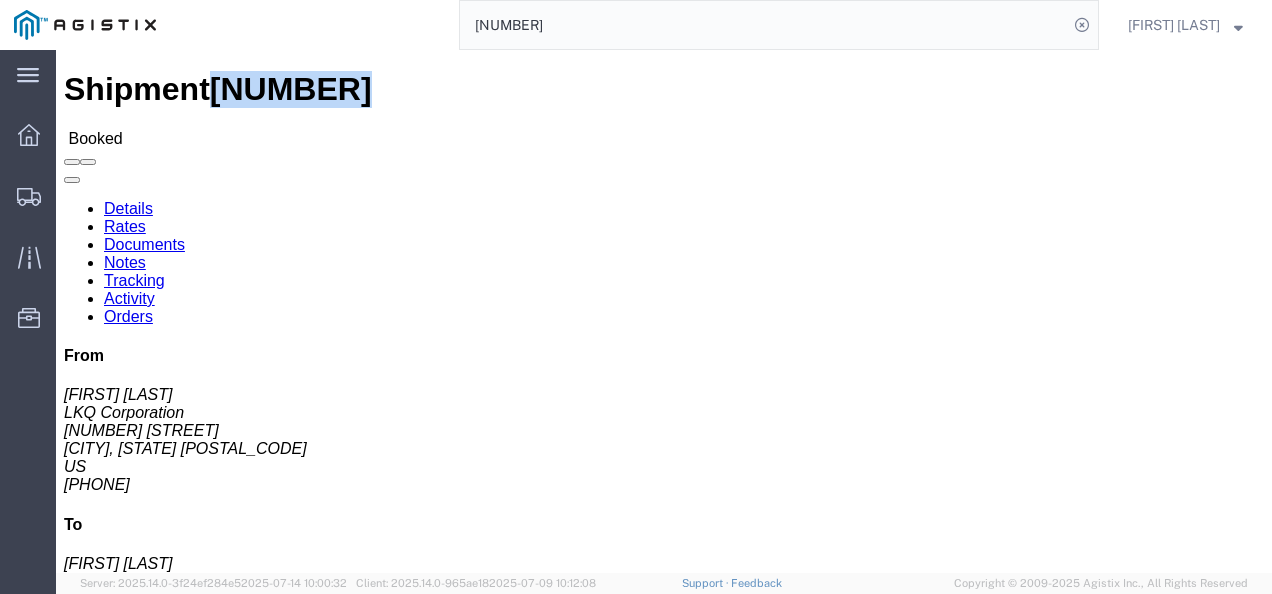 click on "[NUMBER]" 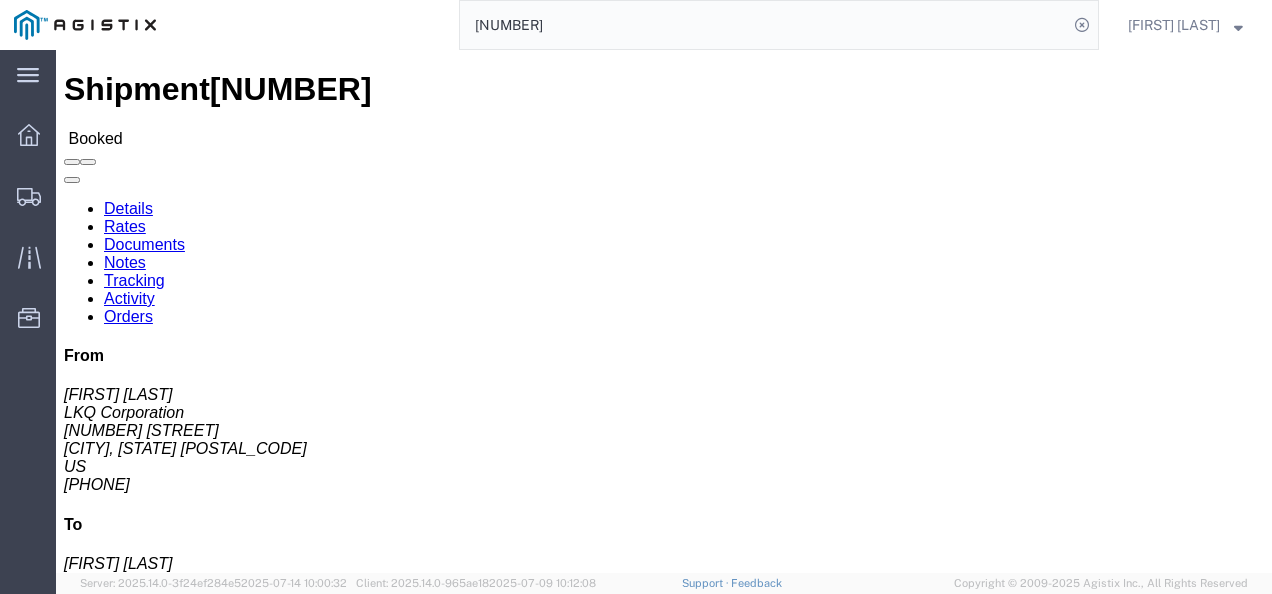 click on "Shipment Detail
Ship From [COMPANY] ([PERSON]) [NUMBER] [NUMBER] [STREET] [CITY], [STATE] [POSTAL_CODE] [COUNTRY] [PHONE] [EMAIL] Ship To
[COMPANY] ([PERSON]) [NUMBER] [NUMBER] [STREET] [CITY], [STATE] [POSTAL_CODE] [COUNTRY] [PHONE]
Pickup & Delivery Dates
[MONTH]/[DAY]/[YEAR] [TIME]
-
[MONTH]/[DAY]/[YEAR] [TIME] Edit Date and Time
Pickup Date:
Pickup Start Date Pickup Start Time Pickup Open Date and Time [MONTH] [DAY] [YEAR] [TIME] Pickup Close Date Pickup Close Time
Pickup Close Date and Time
[MONTH] [DAY] [YEAR] [TIME]
Delivery by Date
Delivery Start Date Delivery Start Time
Deliver Open Date and Time
[MONTH] [DAY] [YEAR] [TIME] Deliver Close Date Deliver Close Time
Deliver Close Date and Time
Cancel
Save
Apply" 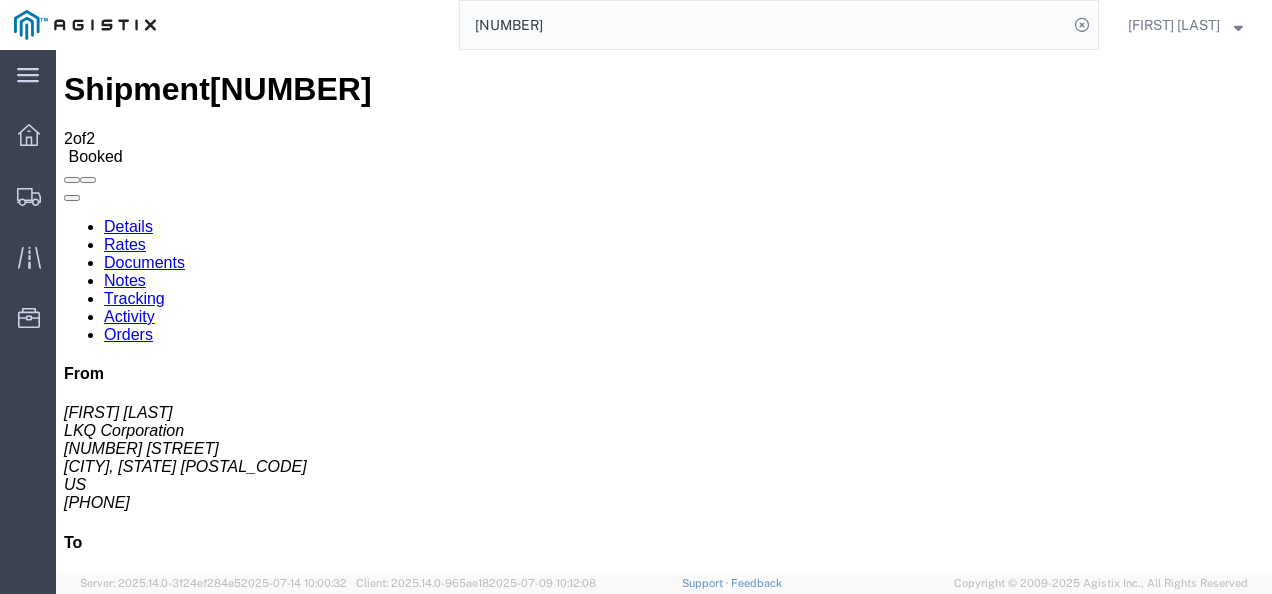 click on "Add New Tracking" at bounding box center (229, 1063) 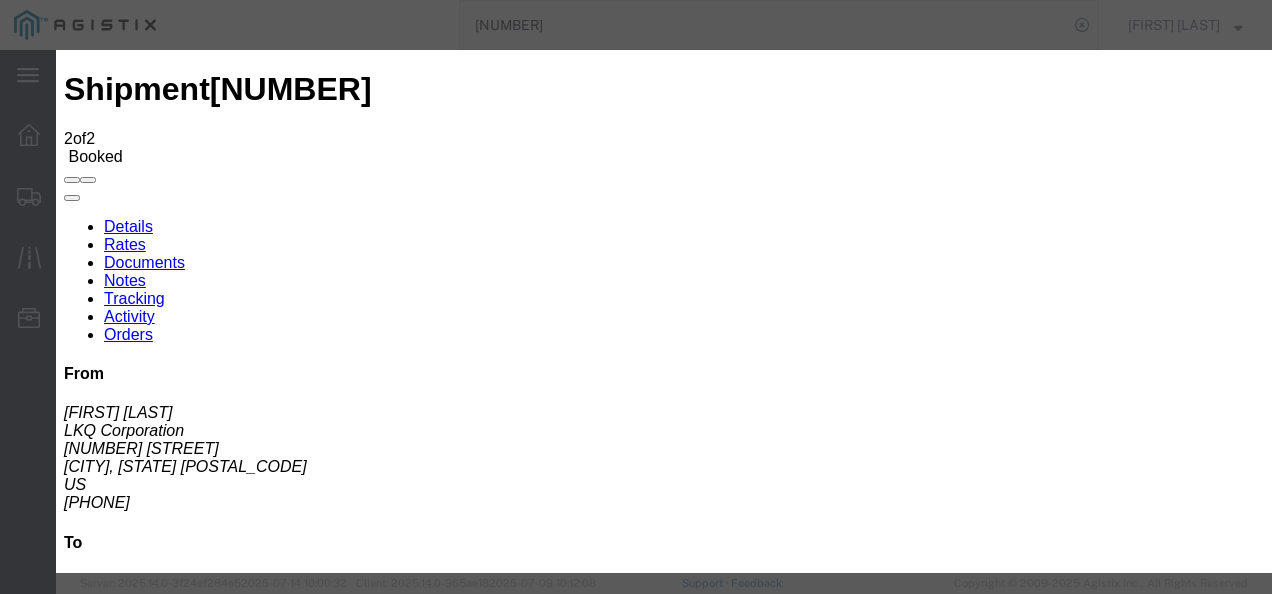 type on "07/14/2025" 